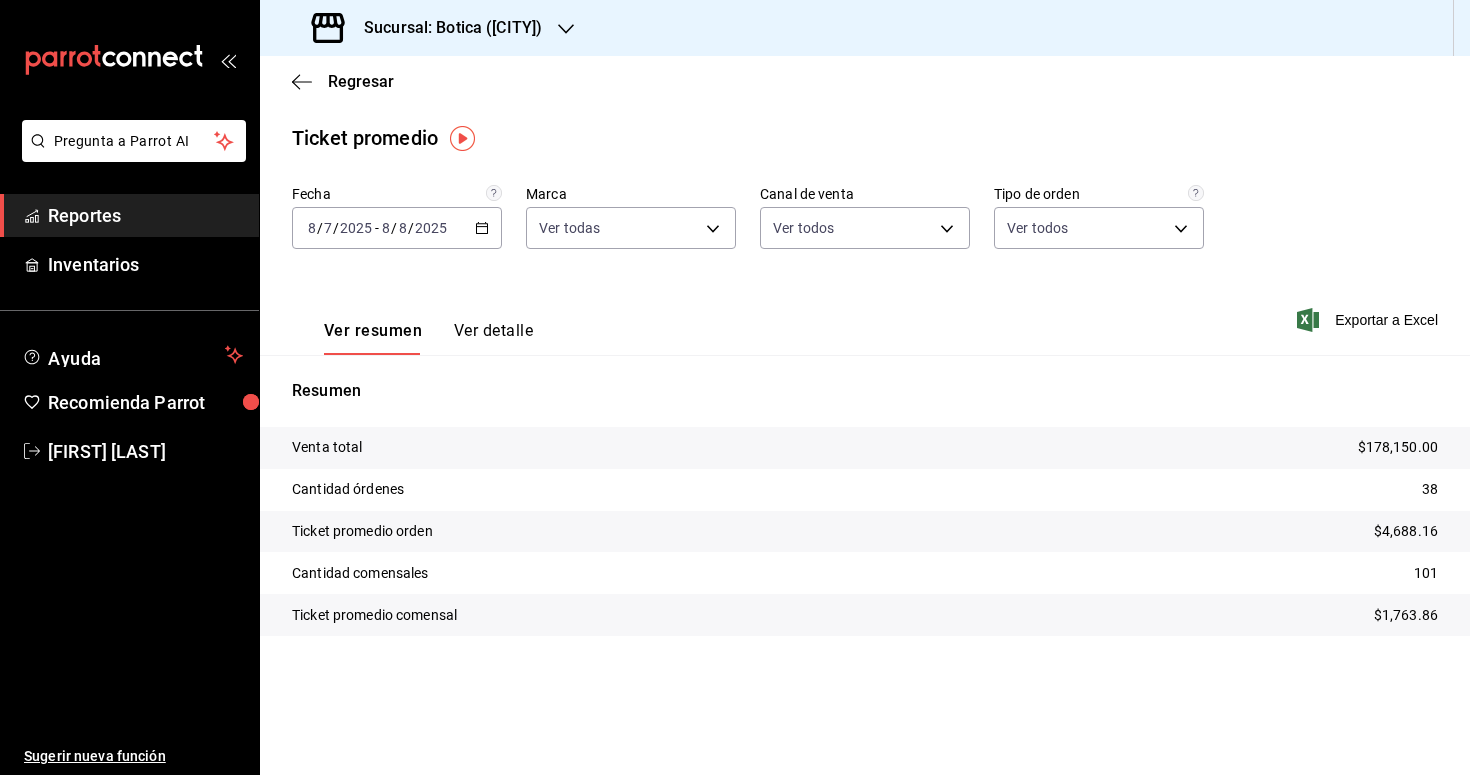 scroll, scrollTop: 0, scrollLeft: 0, axis: both 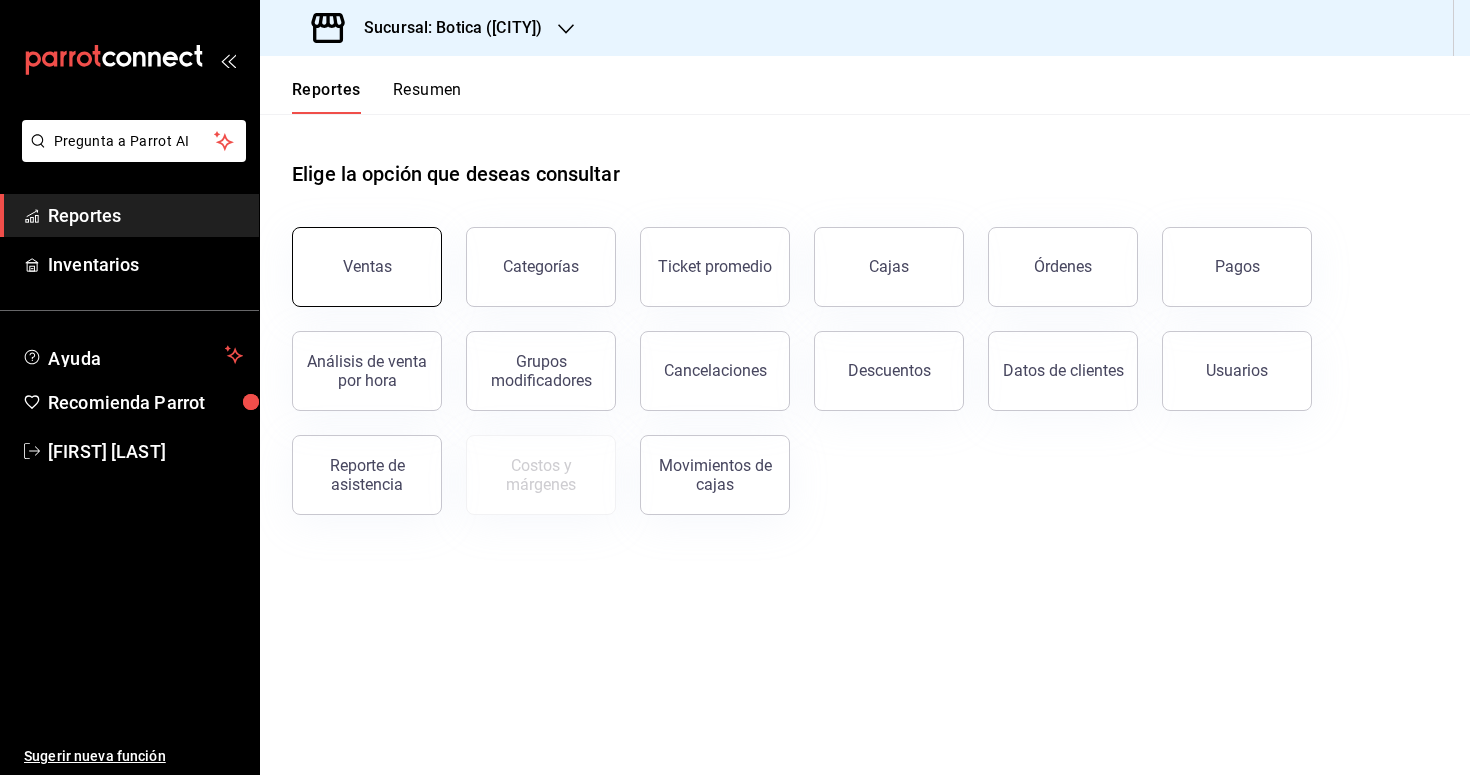 click on "Ventas" at bounding box center [367, 267] 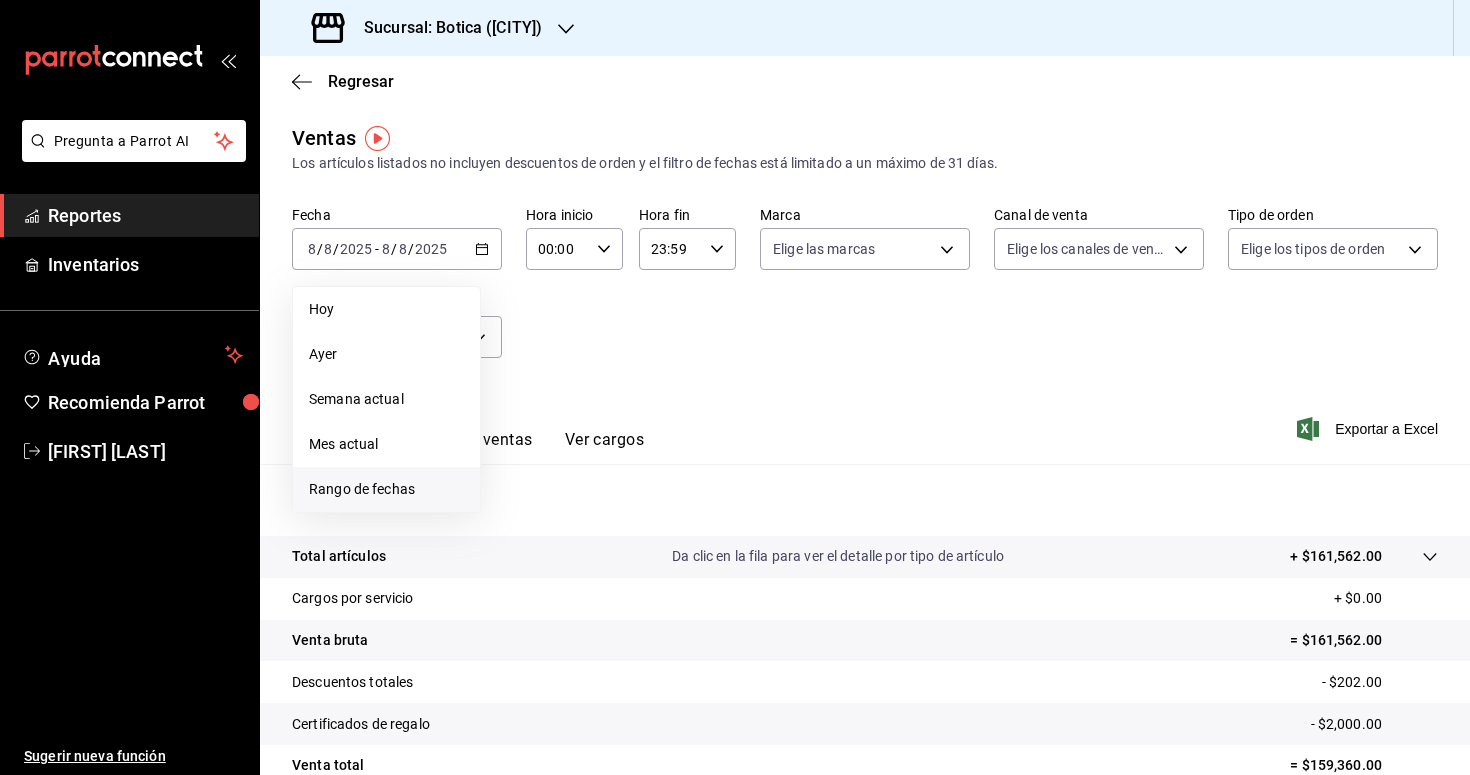 click on "Rango de fechas" at bounding box center (386, 489) 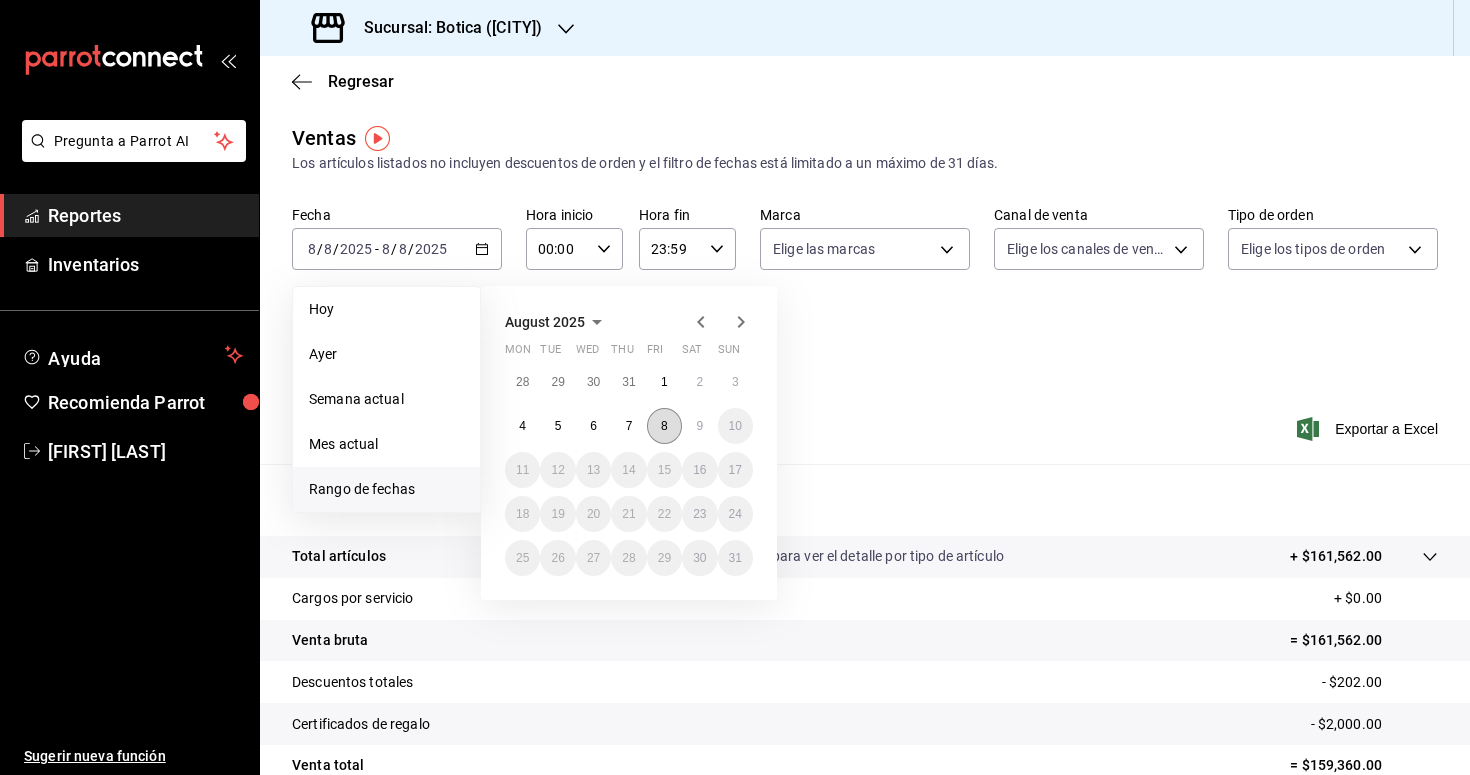 click on "8" at bounding box center [664, 426] 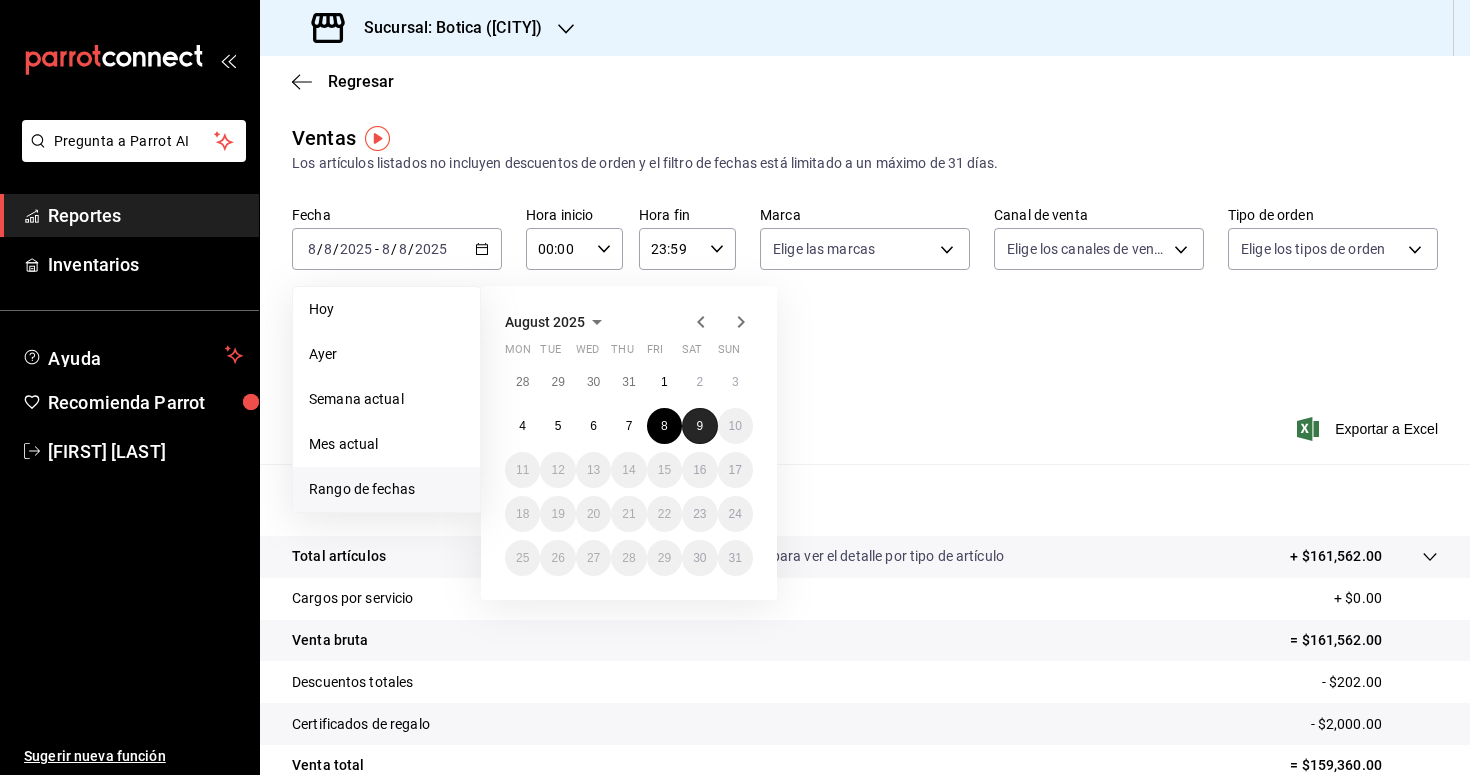 click on "9" at bounding box center [699, 426] 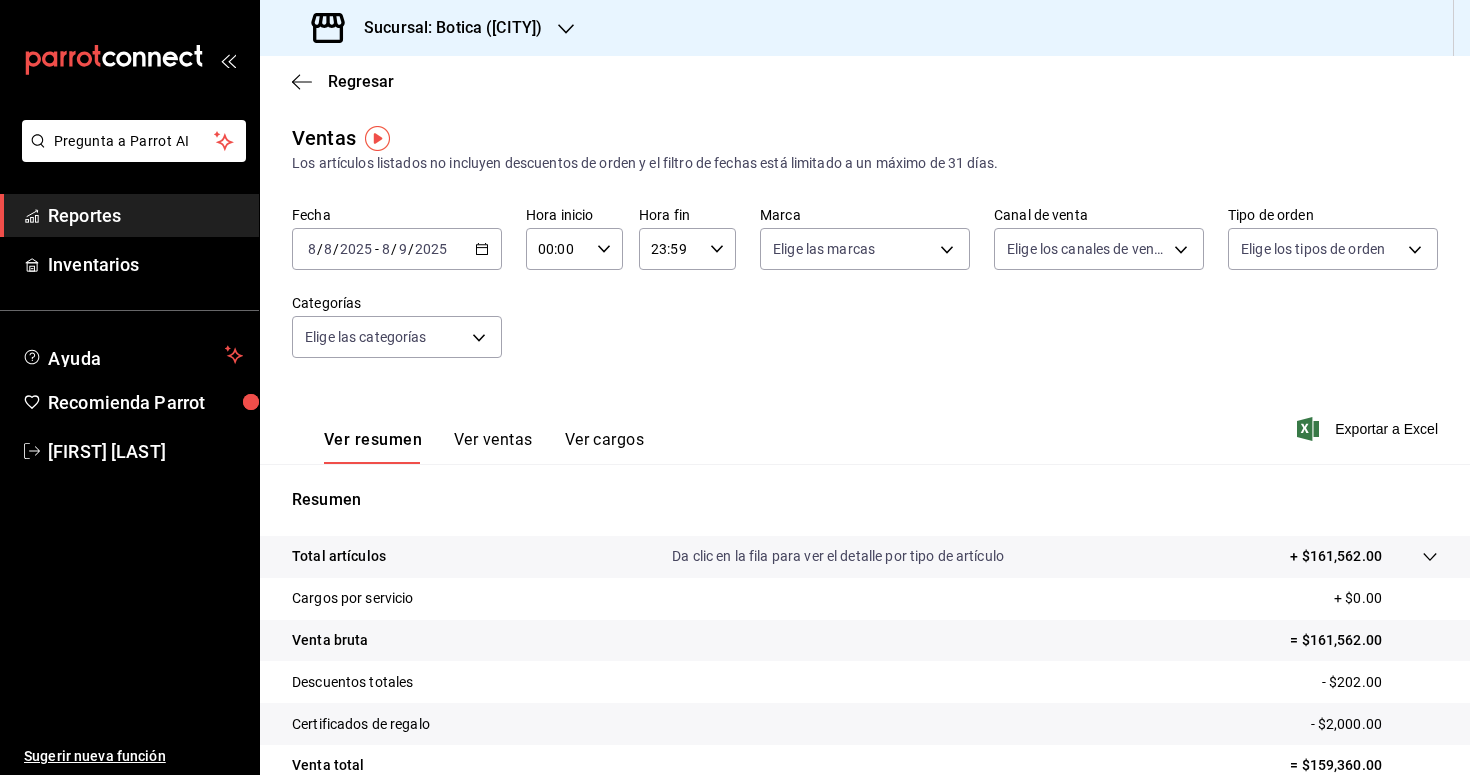click 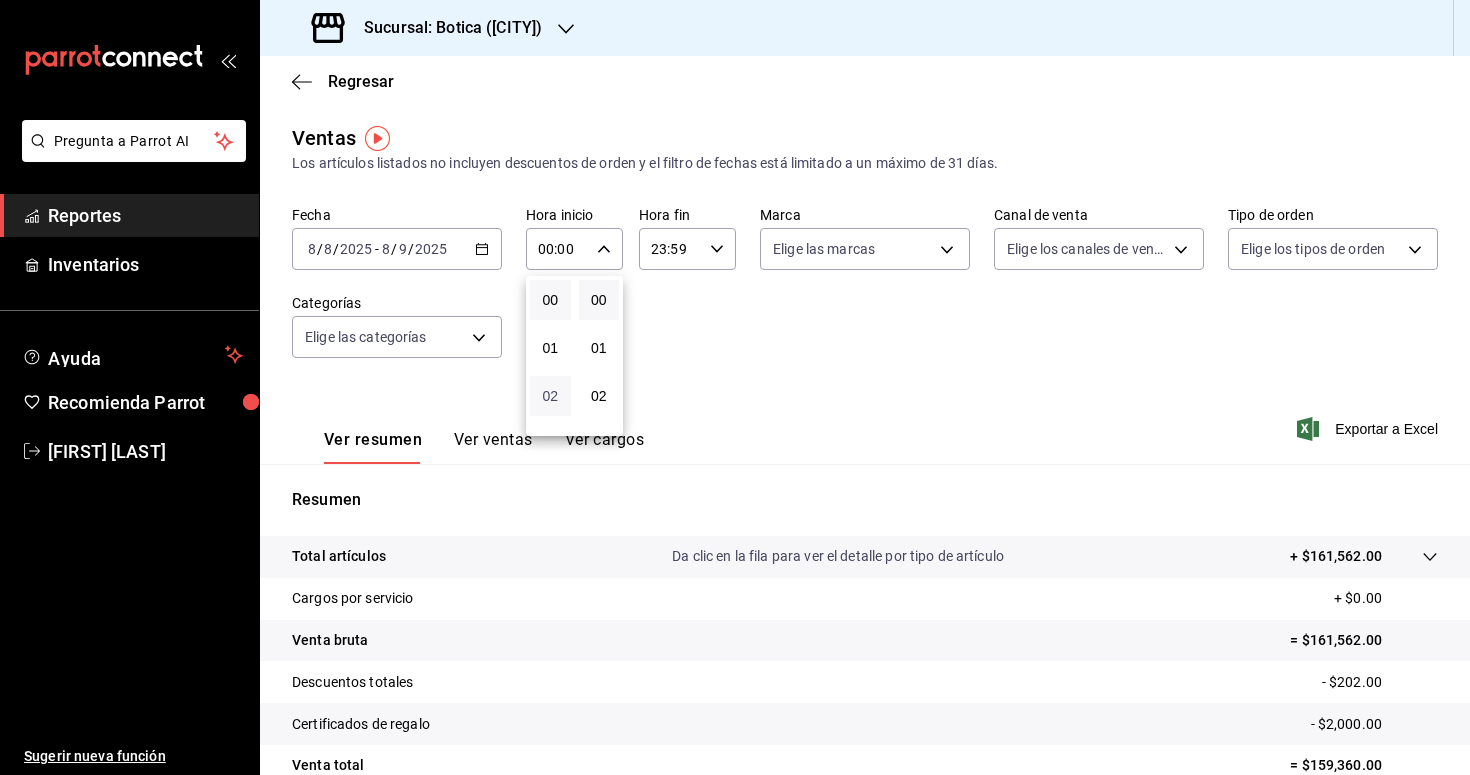 click on "02" at bounding box center [550, 396] 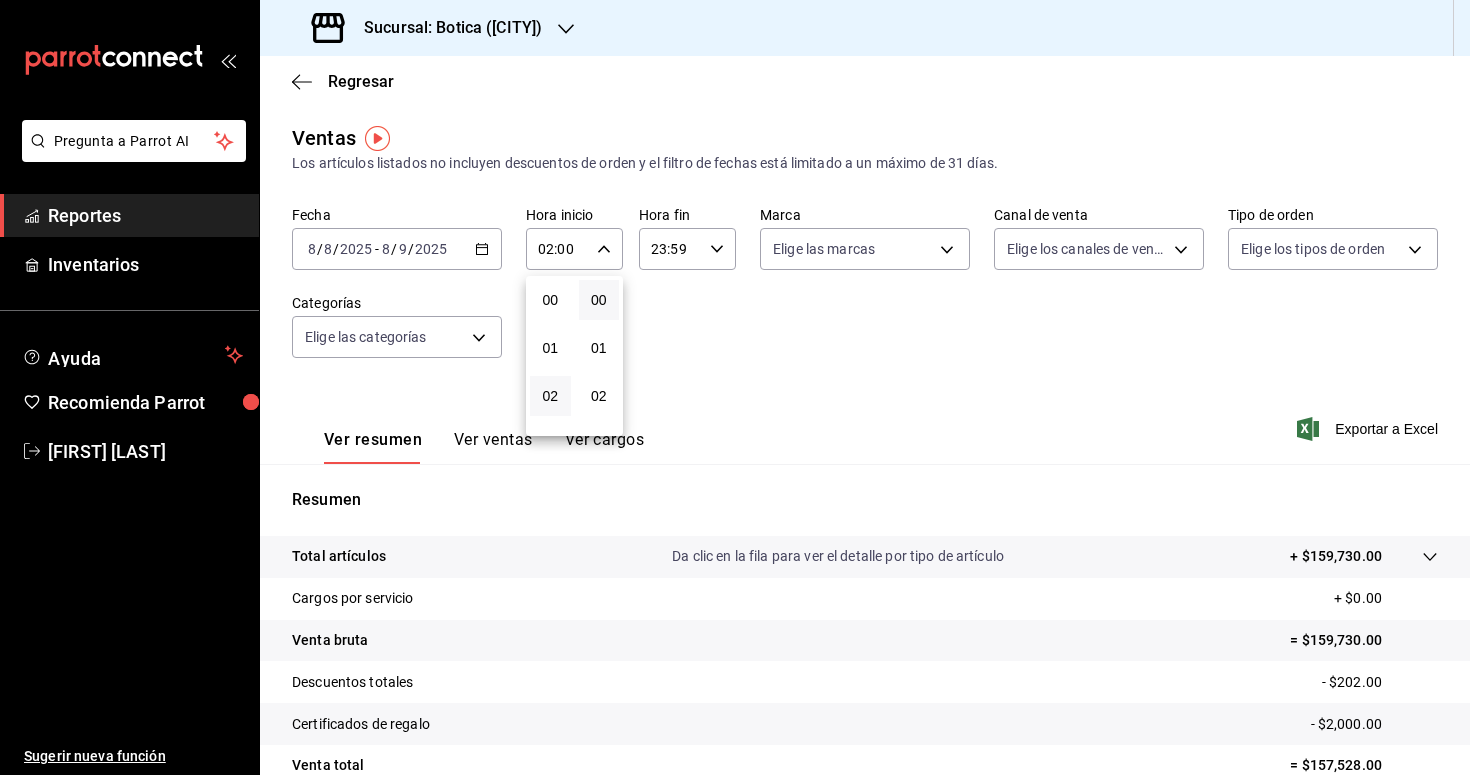 click at bounding box center [735, 387] 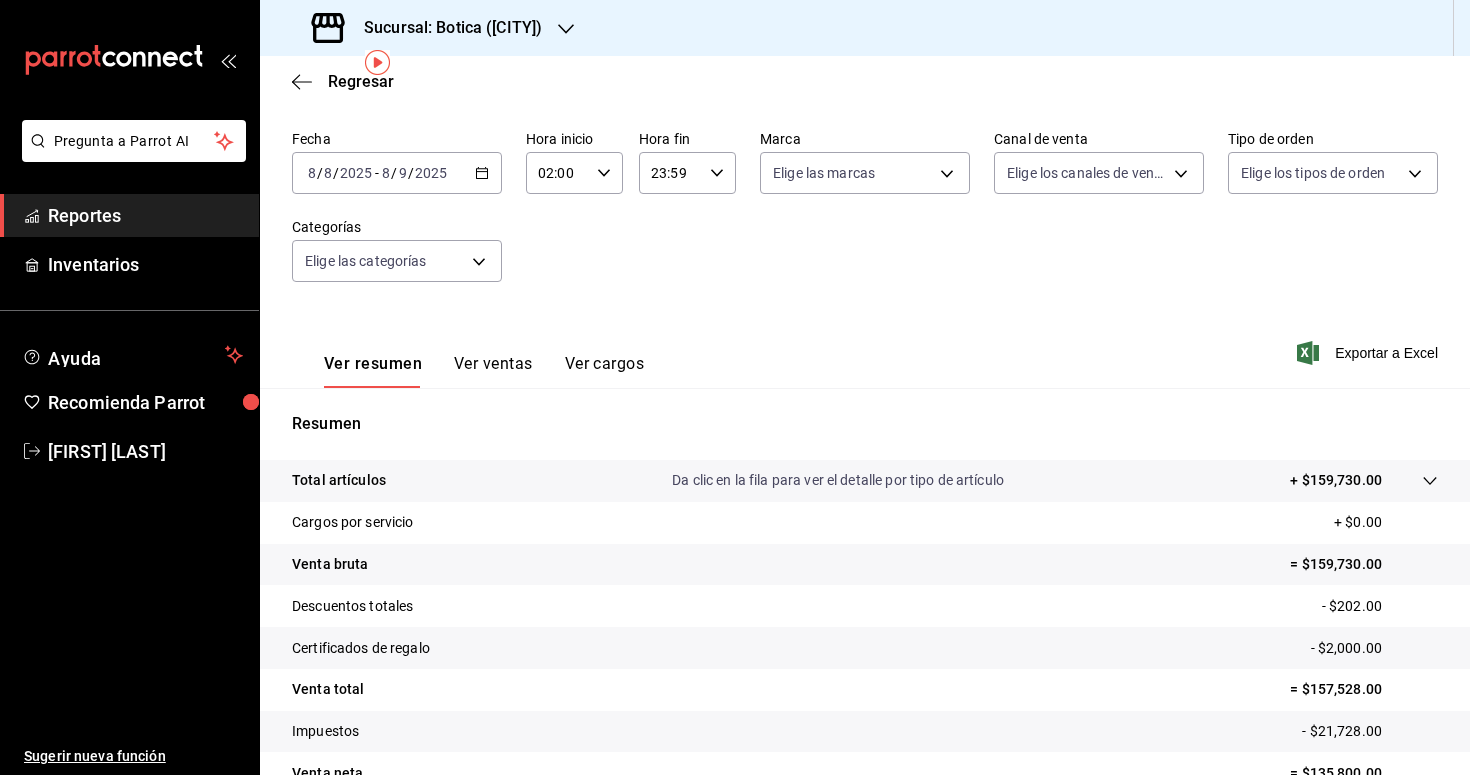scroll, scrollTop: 102, scrollLeft: 0, axis: vertical 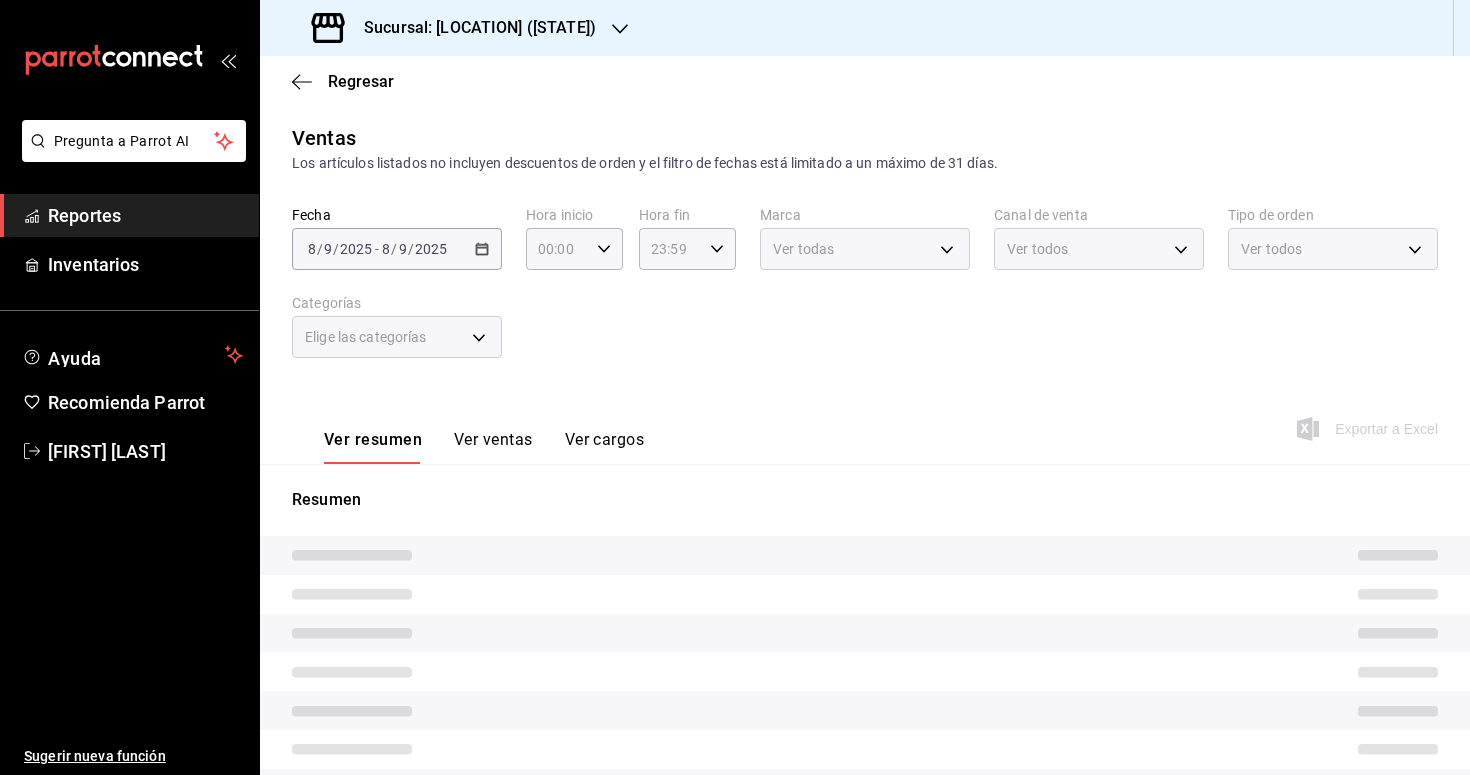 type on "02:00" 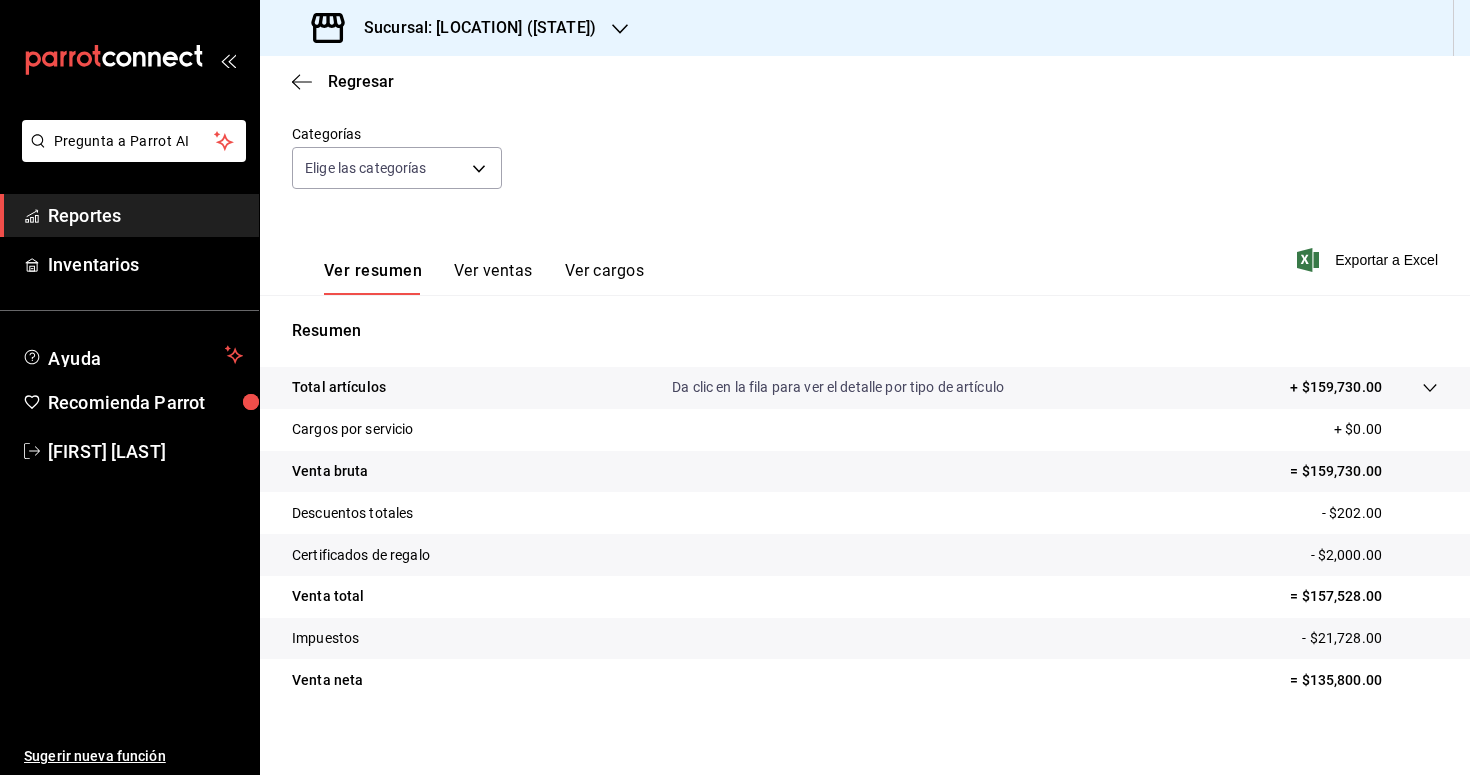 scroll, scrollTop: 183, scrollLeft: 0, axis: vertical 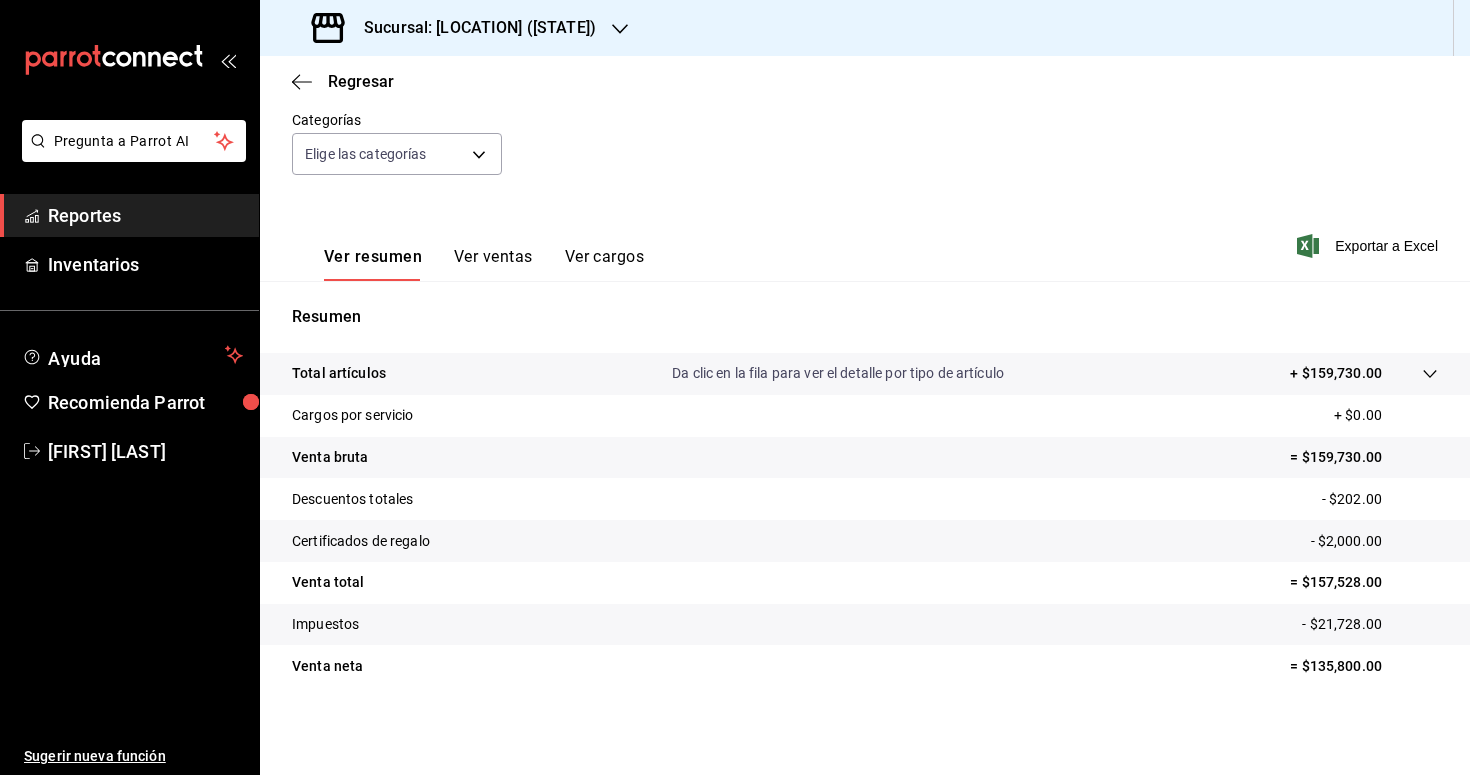 click on "Reportes" at bounding box center (145, 215) 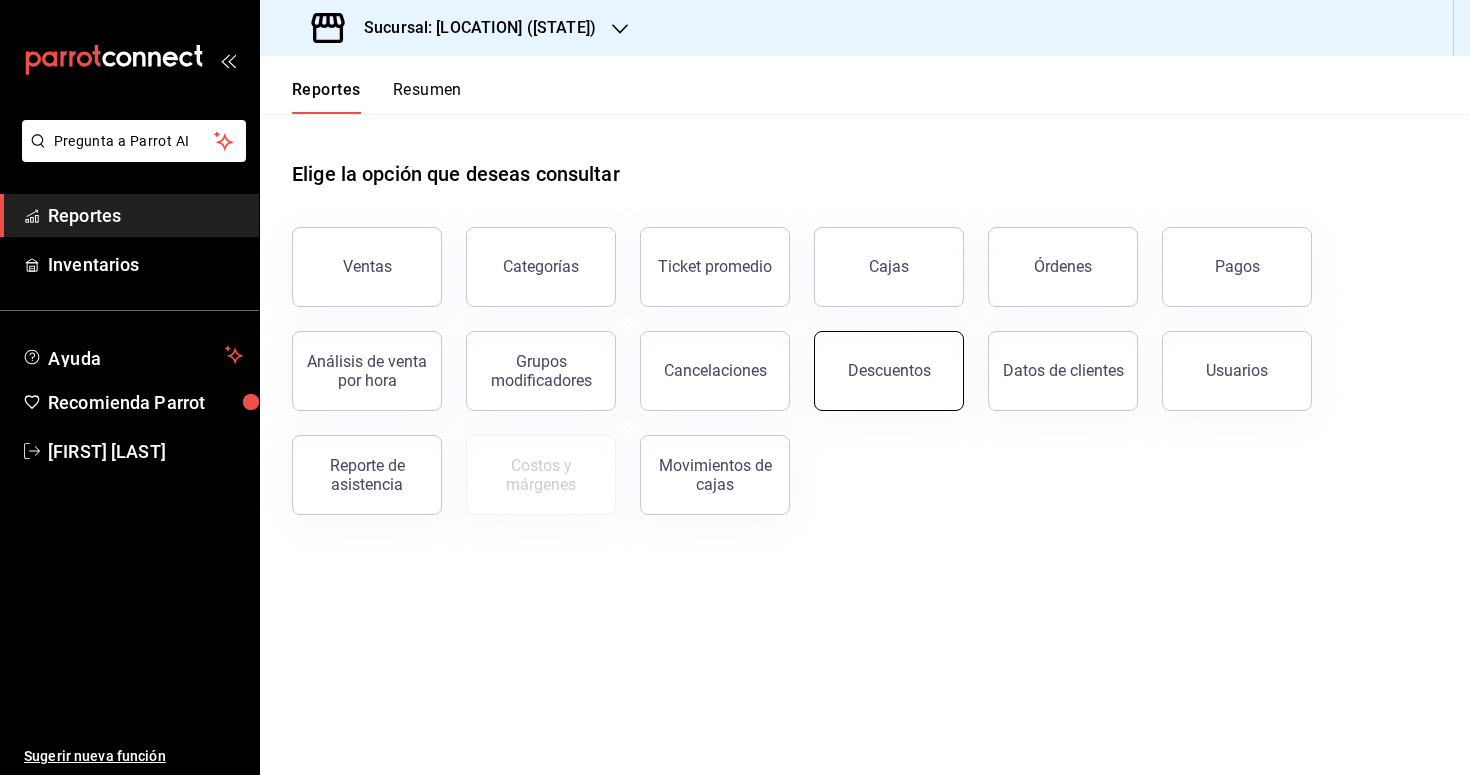 click on "Descuentos" at bounding box center [889, 370] 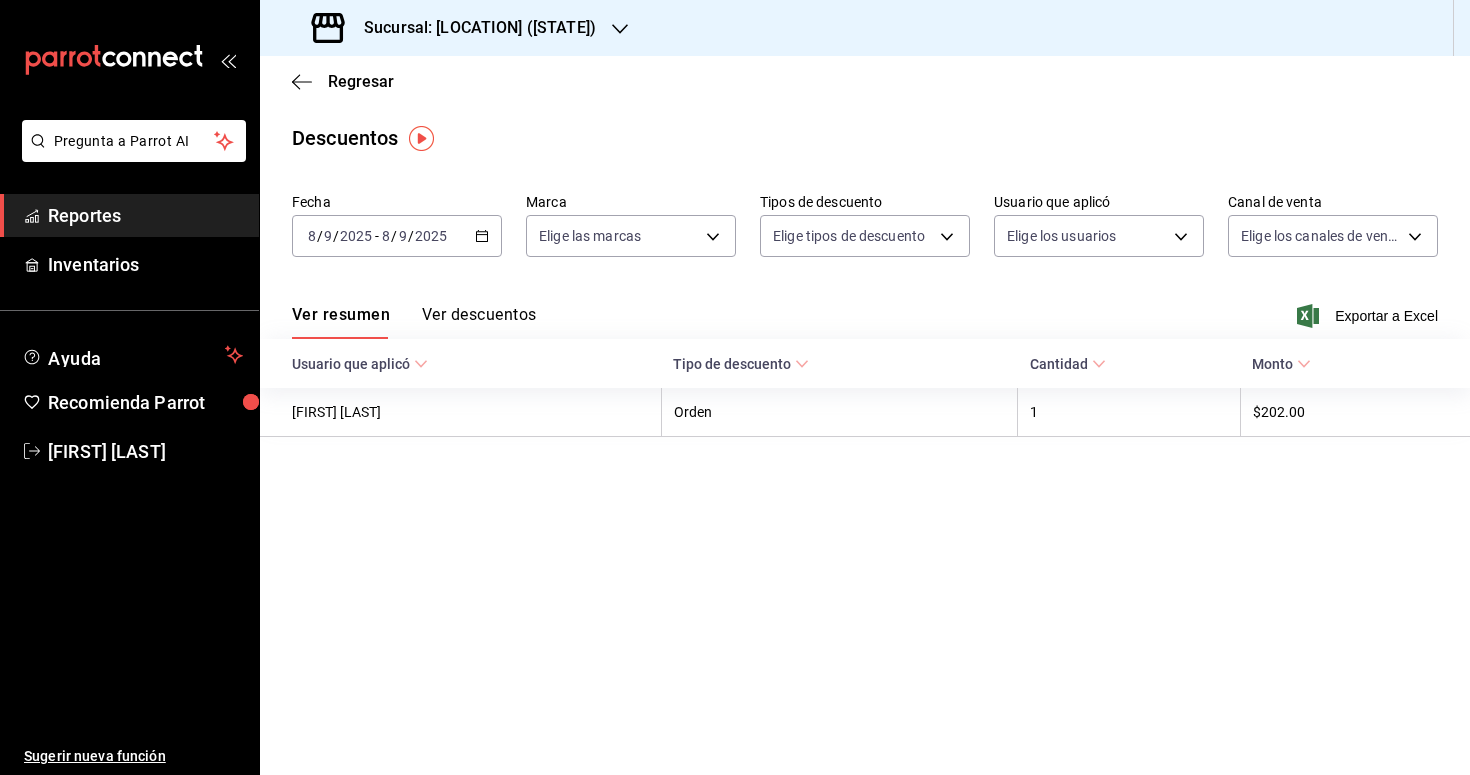 click 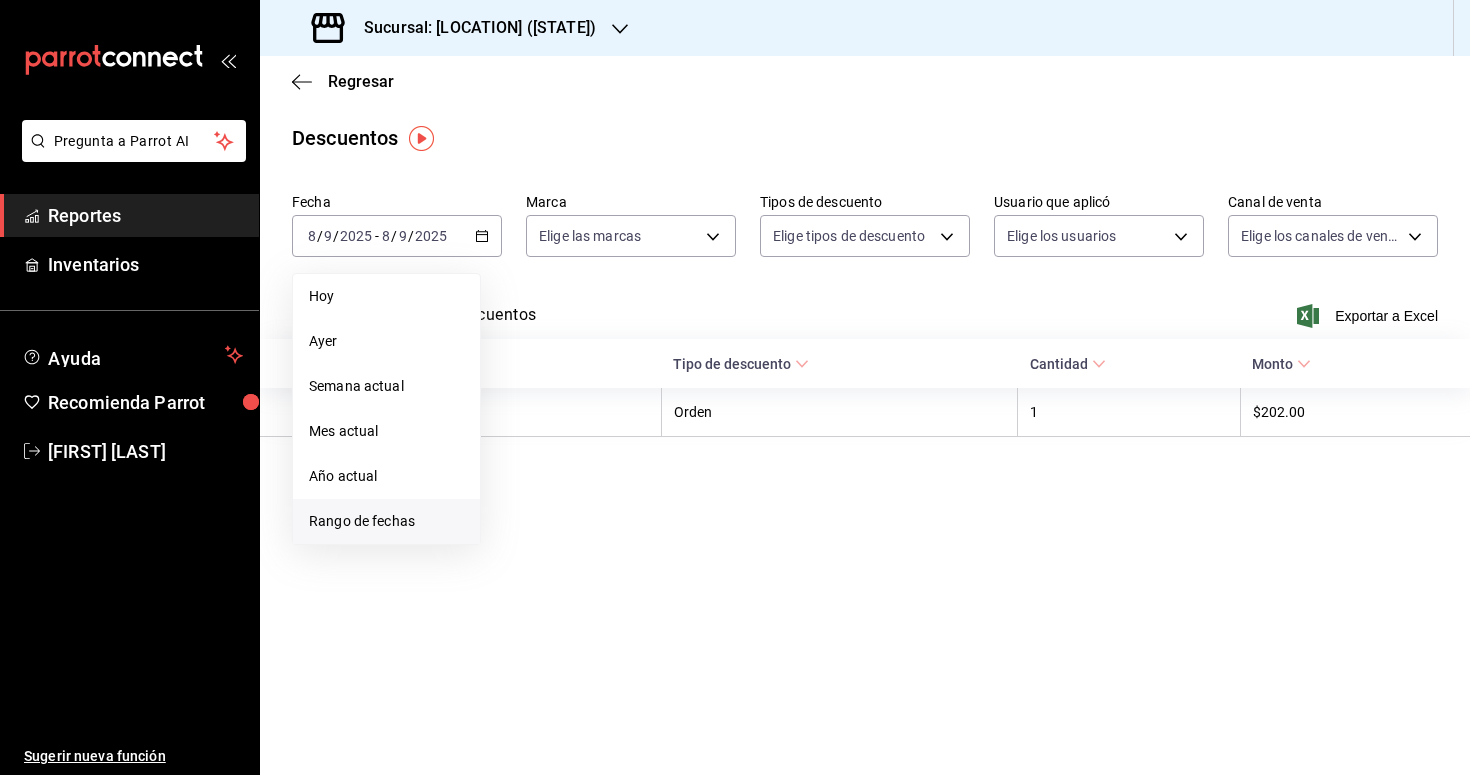 click on "Rango de fechas" at bounding box center [386, 521] 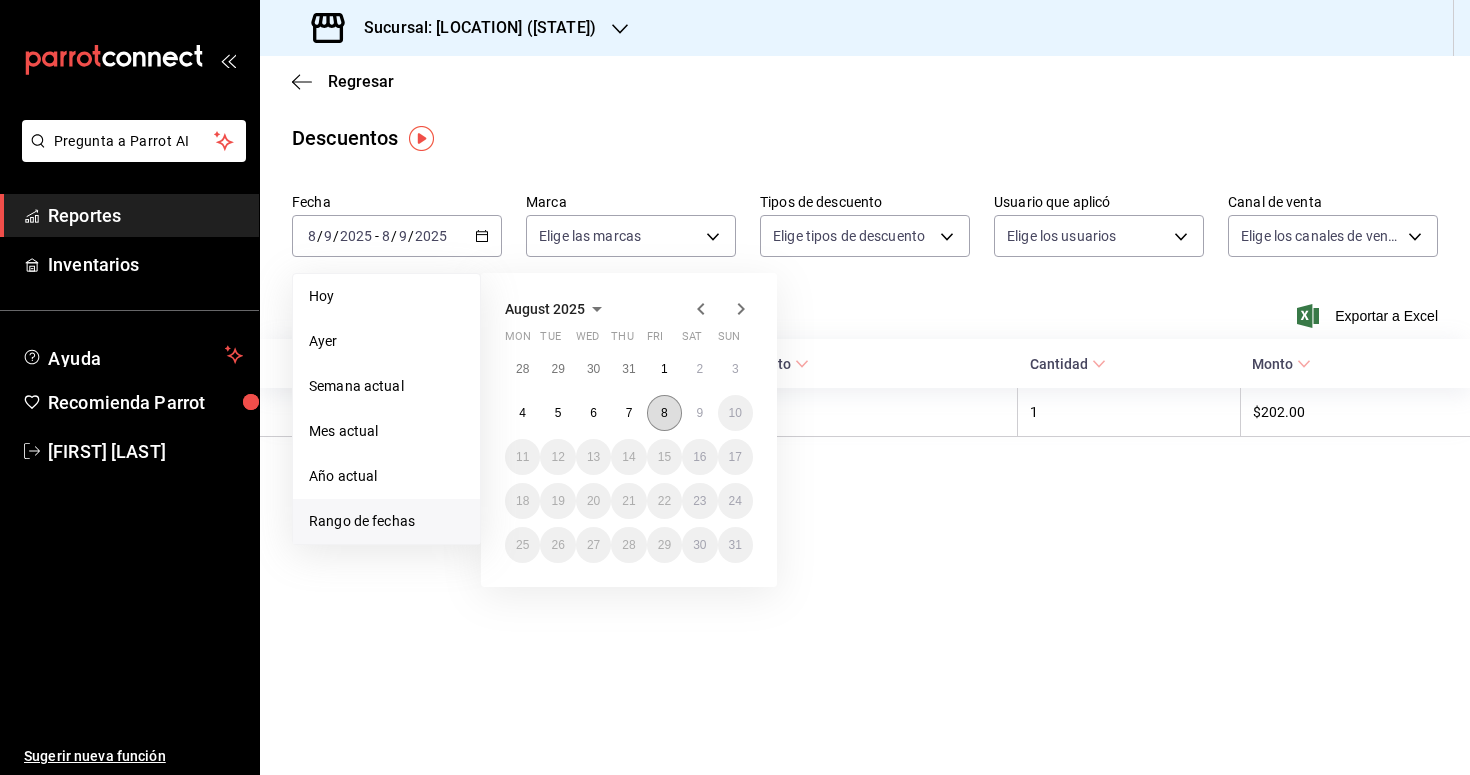 click on "8" at bounding box center [664, 413] 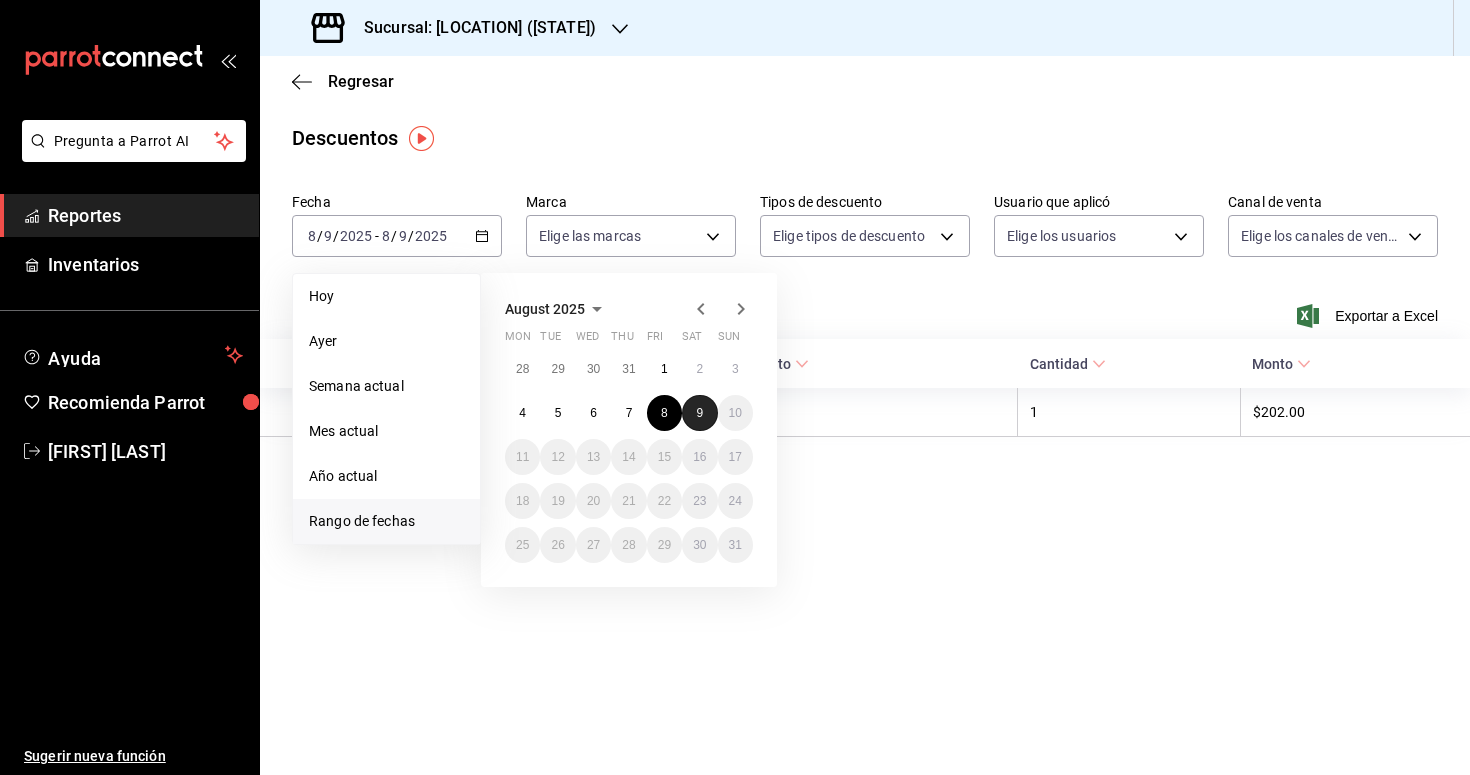 click on "9" at bounding box center (699, 413) 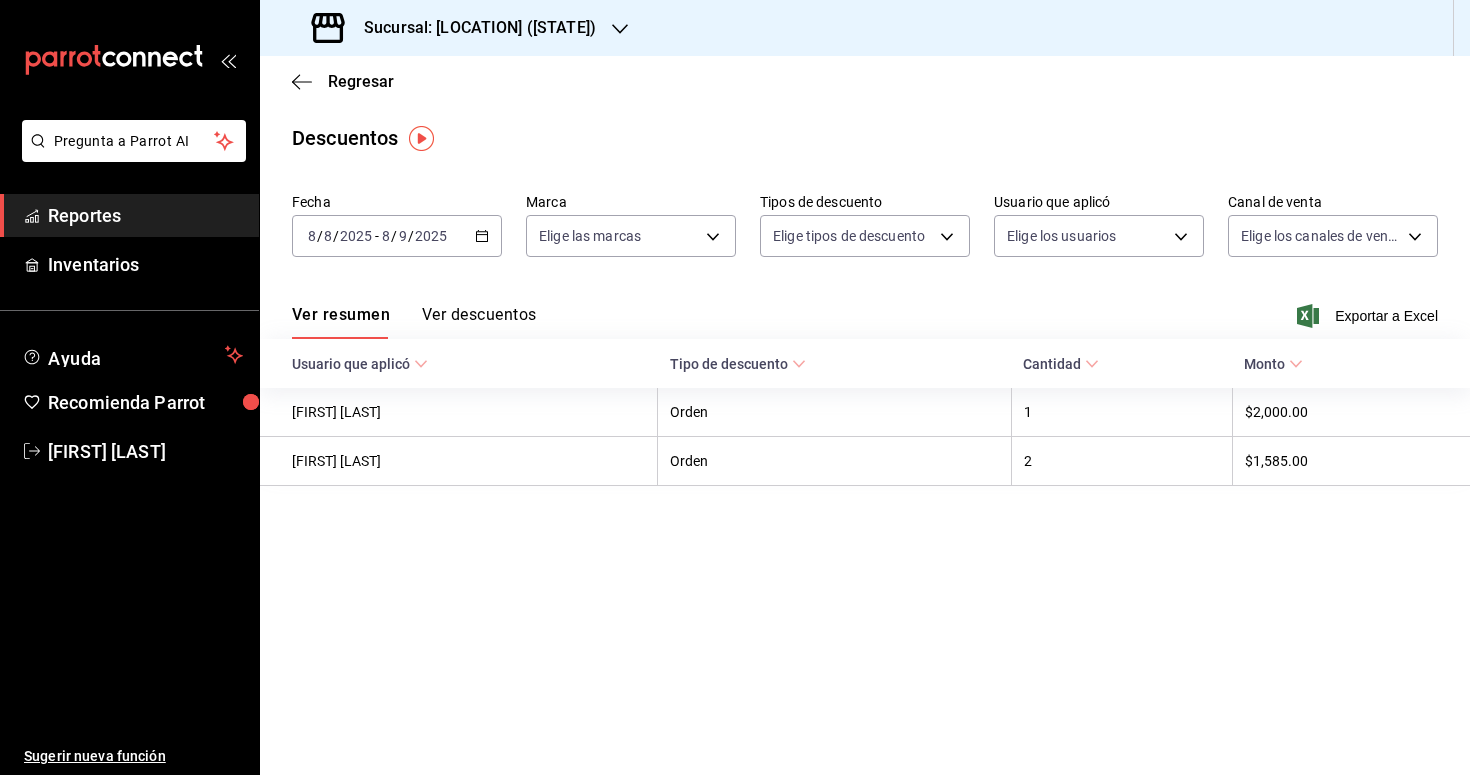 click on "Ver descuentos" at bounding box center (479, 322) 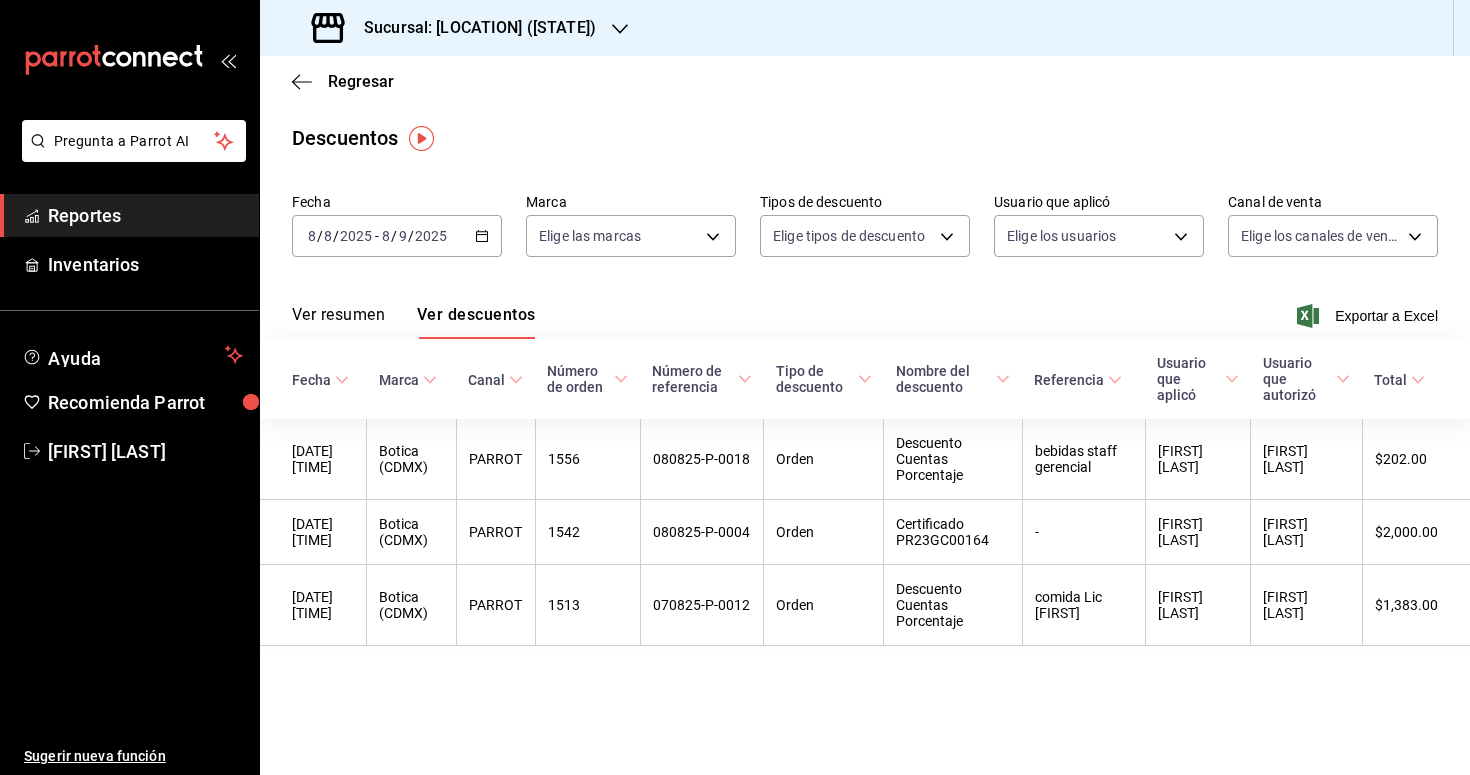 click on "Reportes" at bounding box center [145, 215] 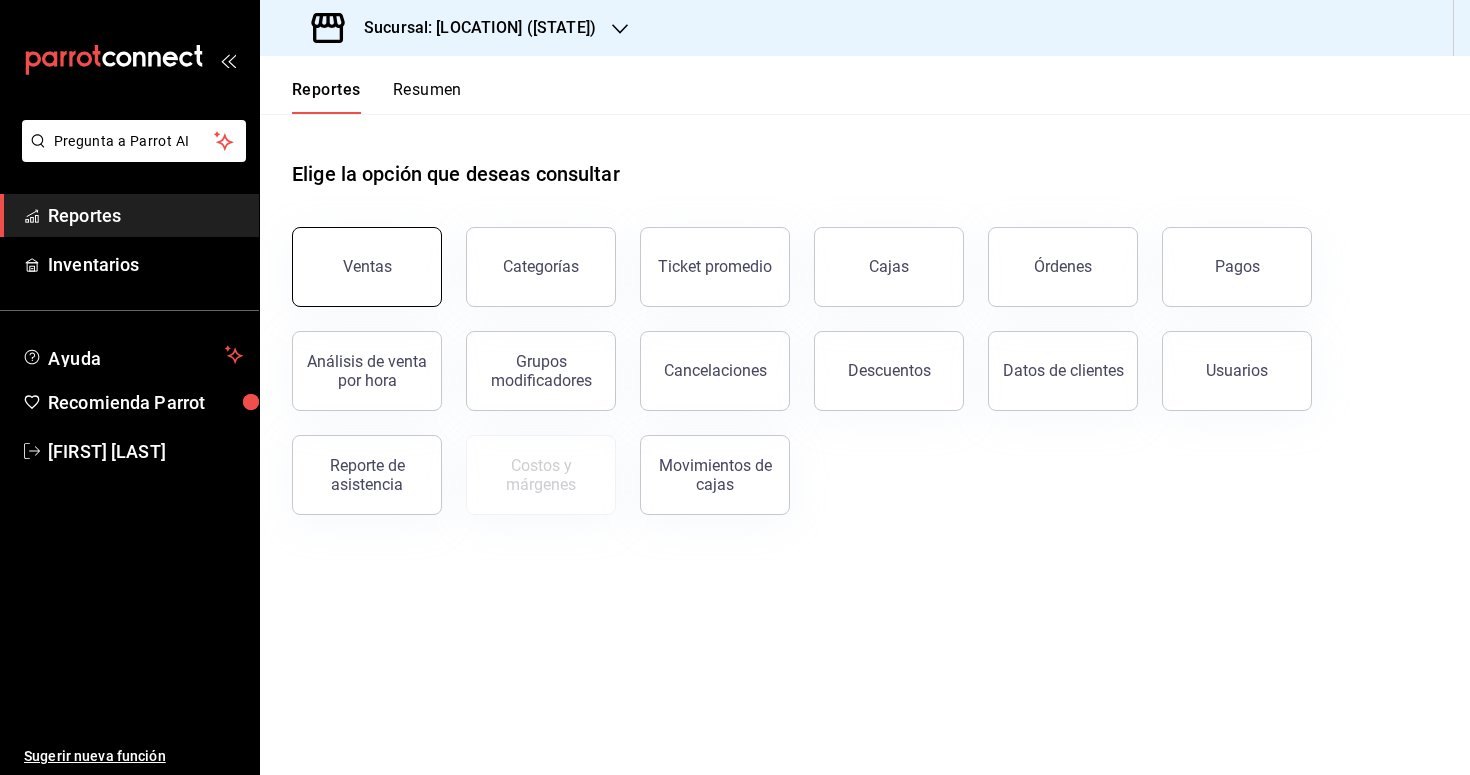 click on "Ventas" at bounding box center (367, 267) 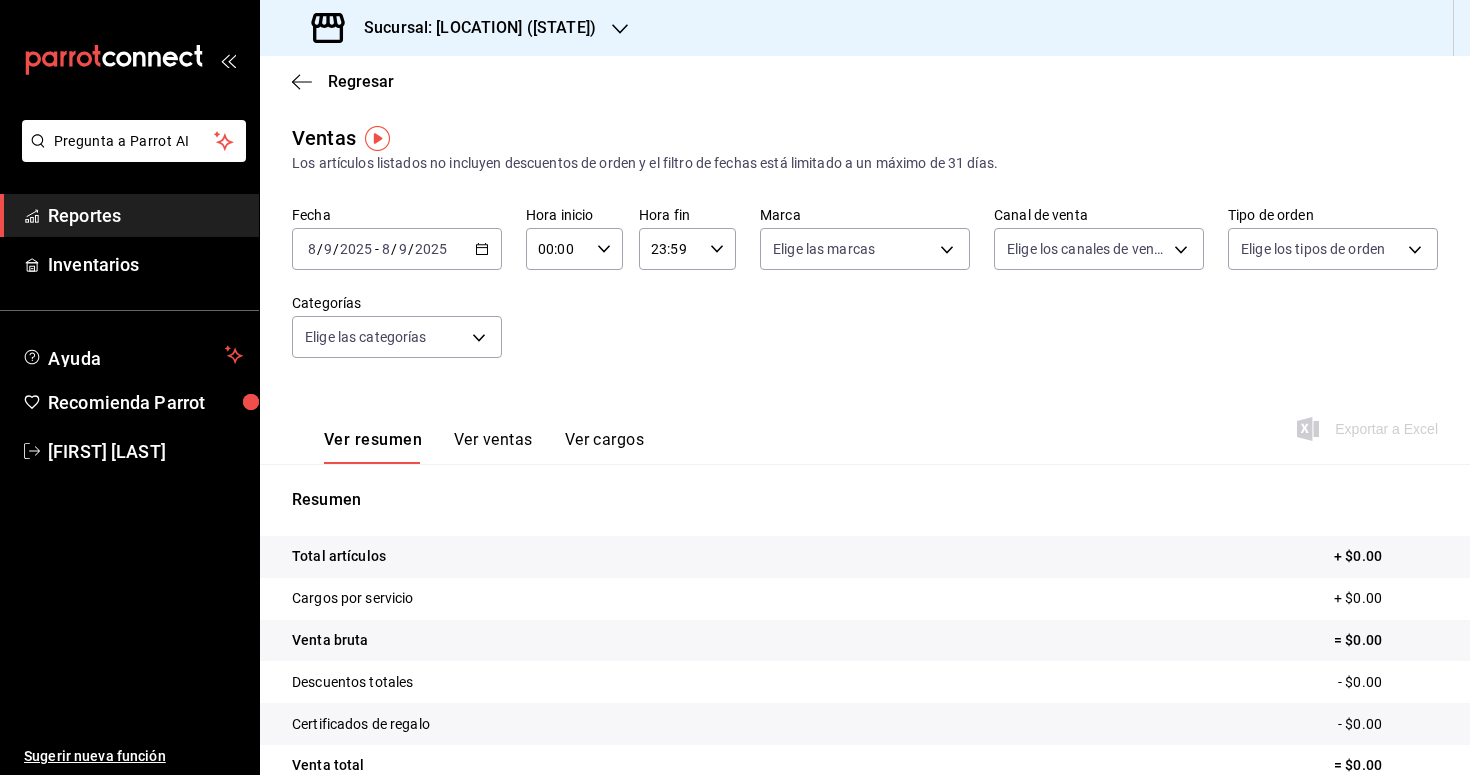 click 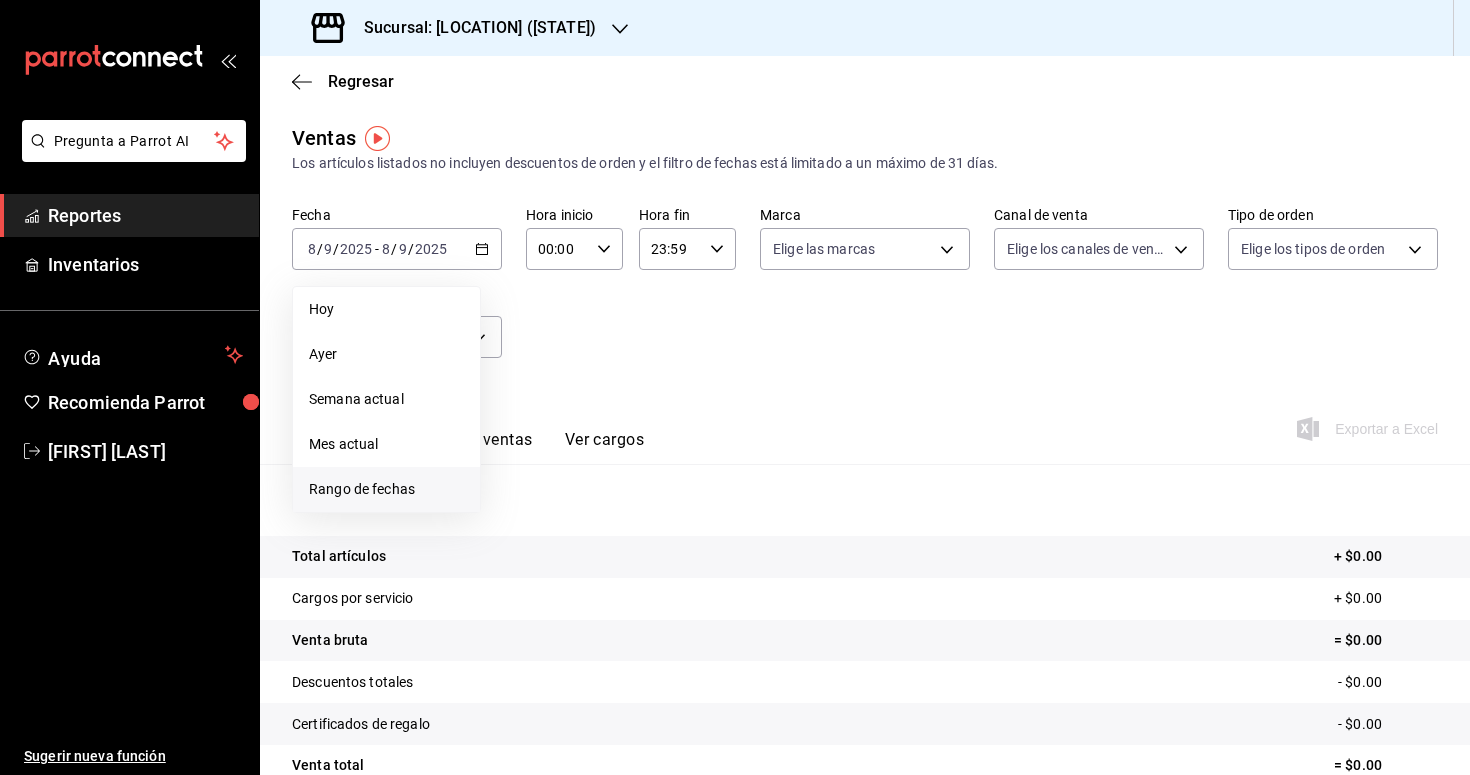 click on "Rango de fechas" at bounding box center (386, 489) 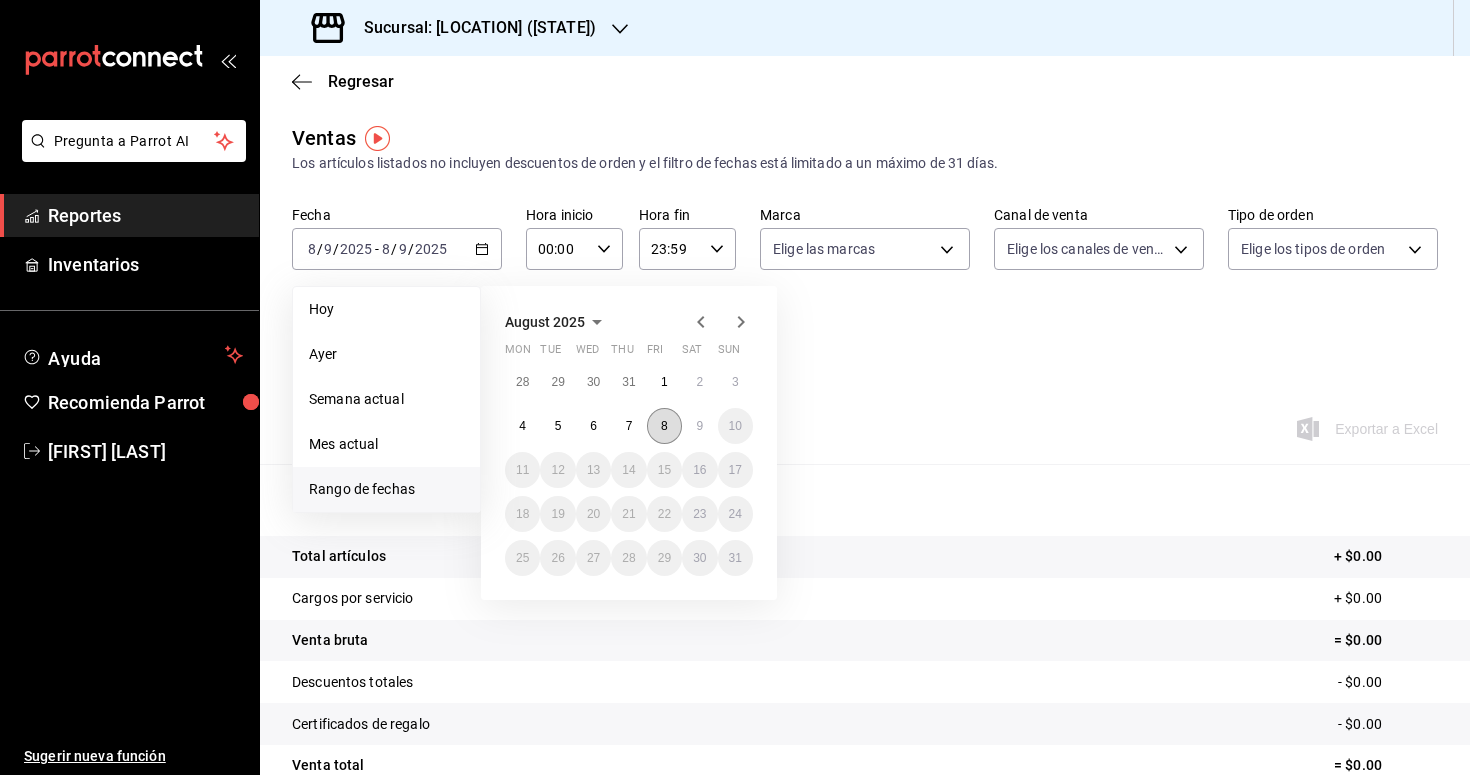 click on "8" at bounding box center (664, 426) 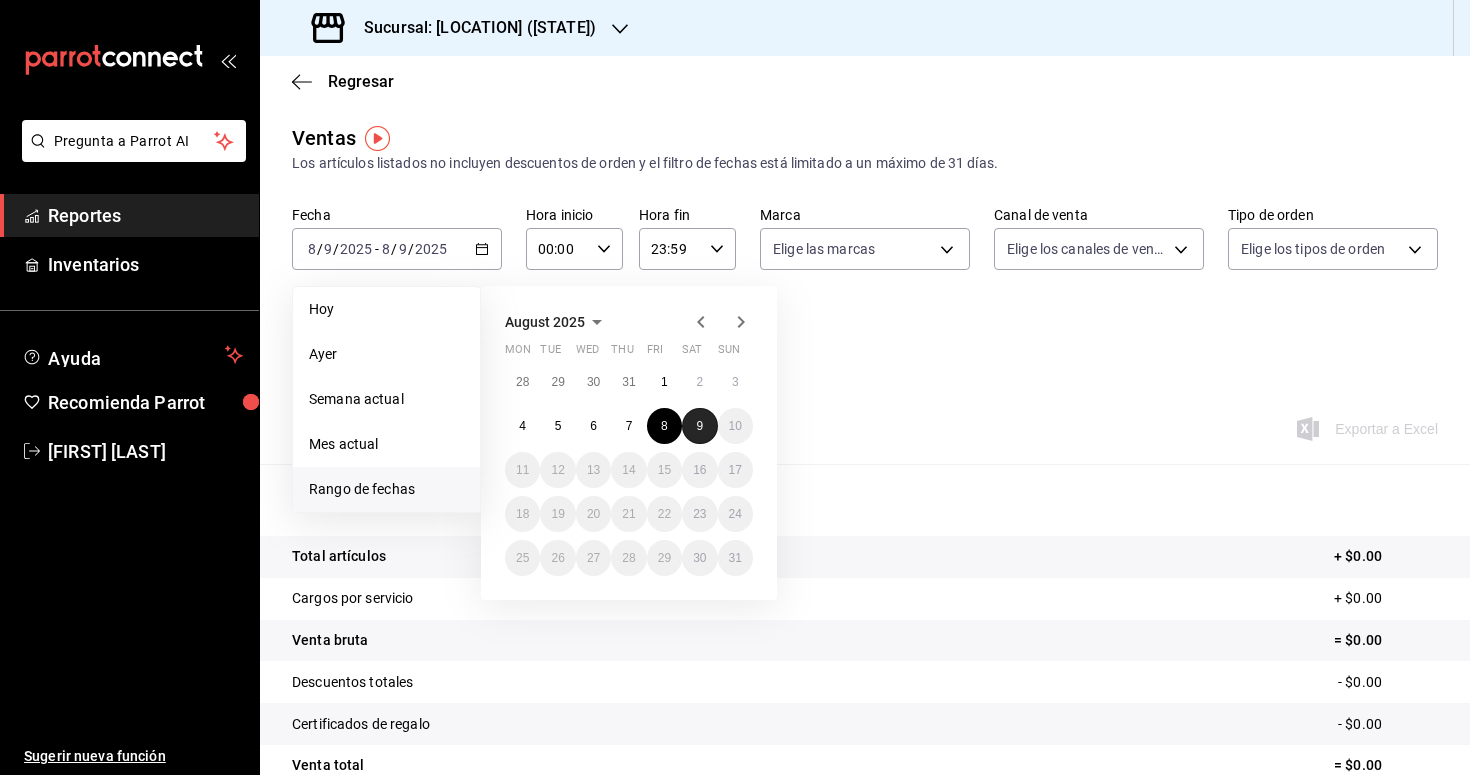 click on "9" at bounding box center (699, 426) 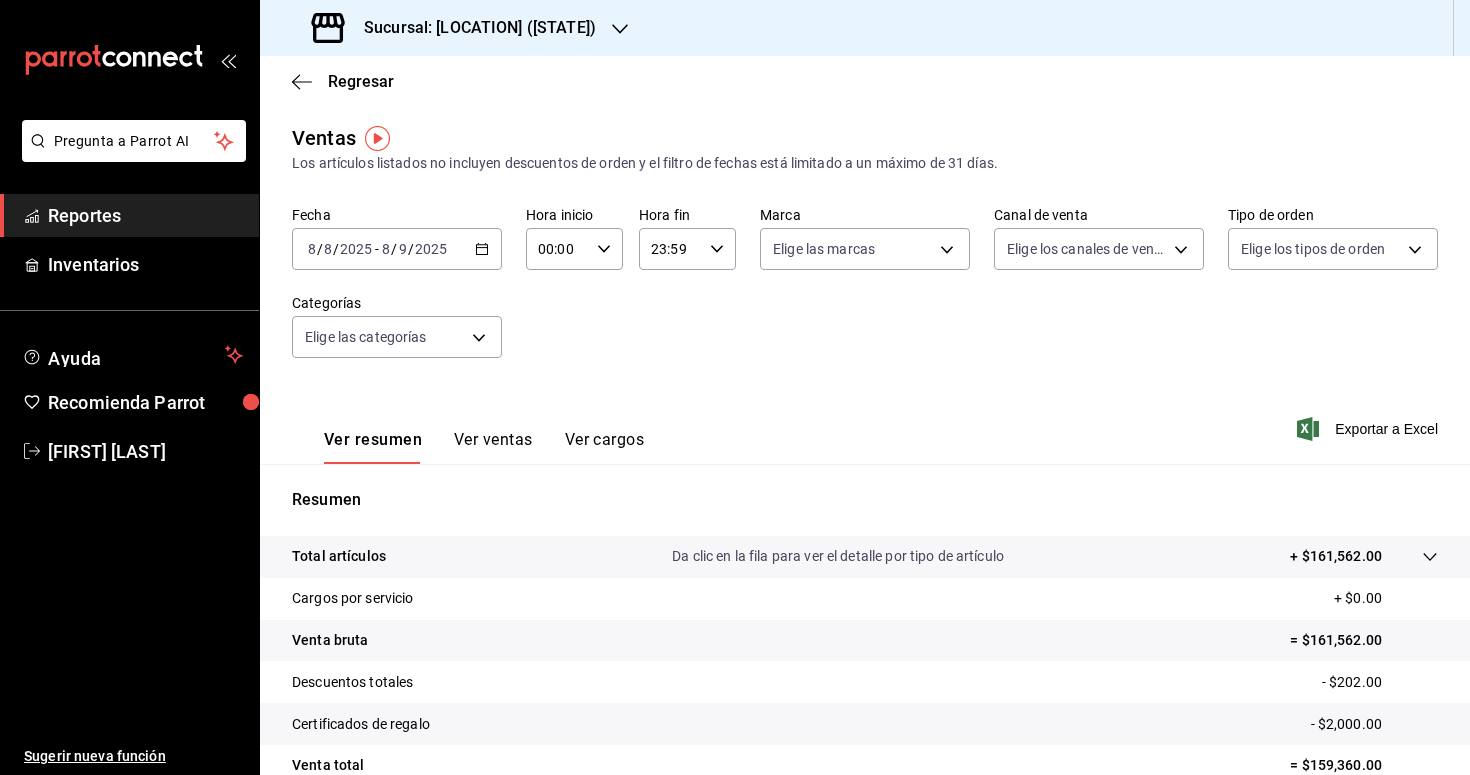 click 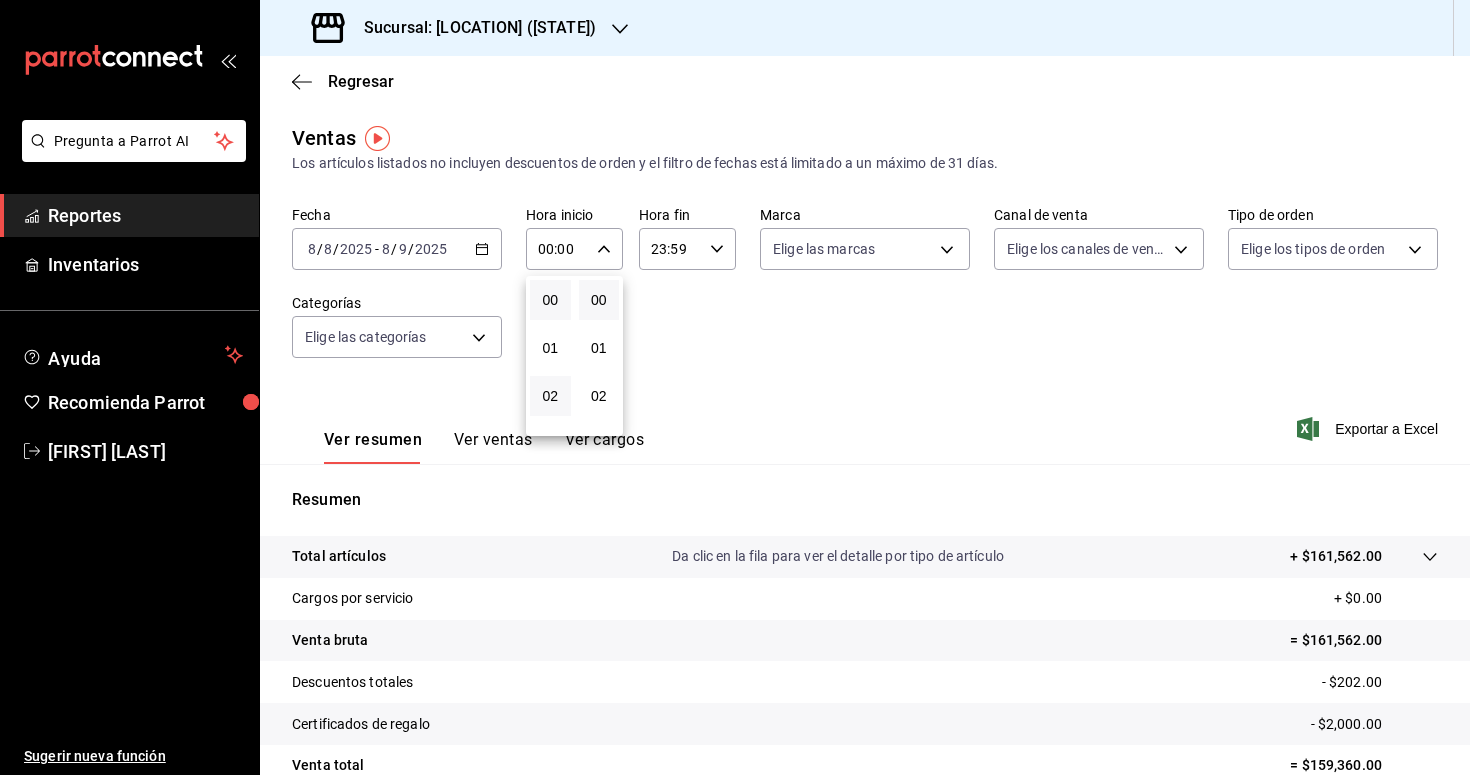 click on "02" at bounding box center (550, 396) 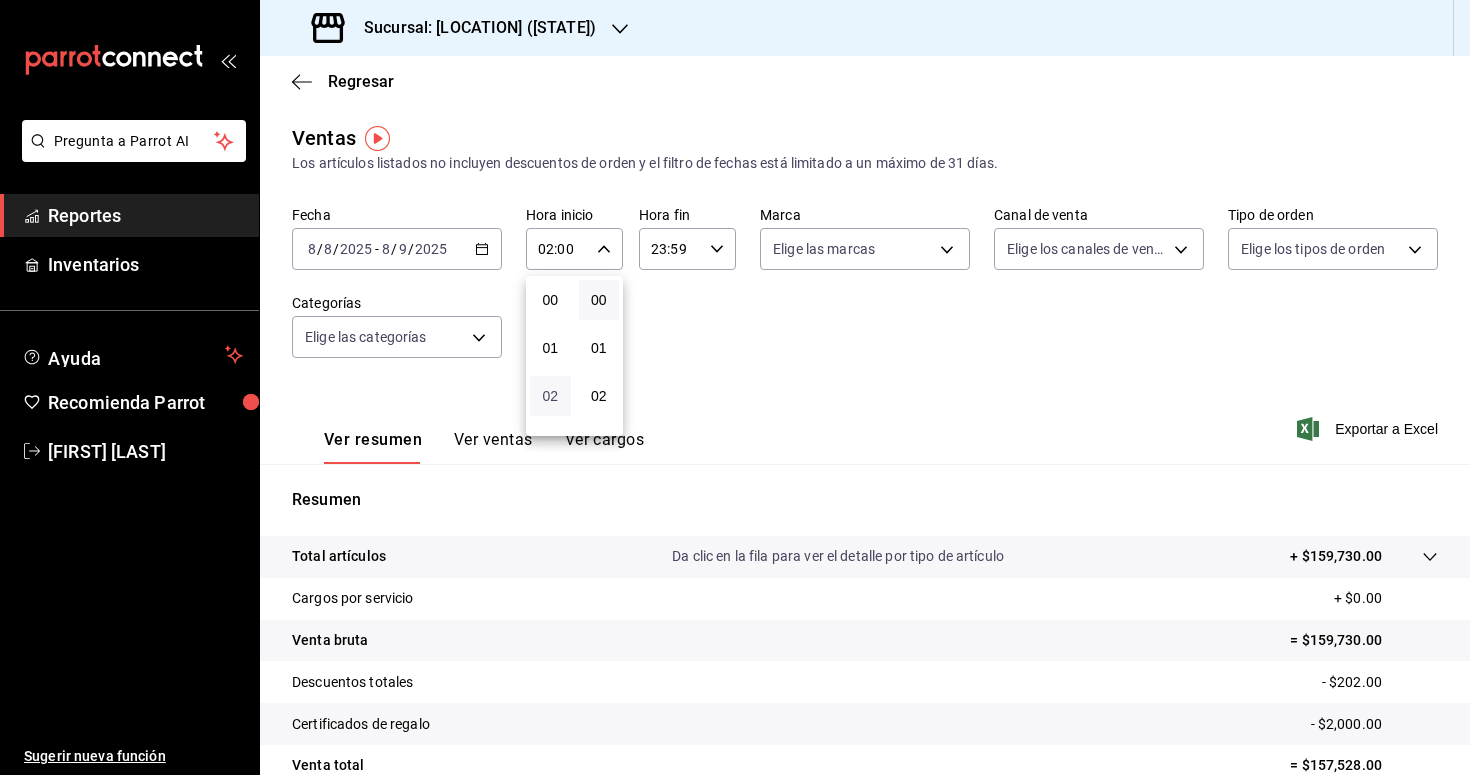 click on "02" at bounding box center (550, 396) 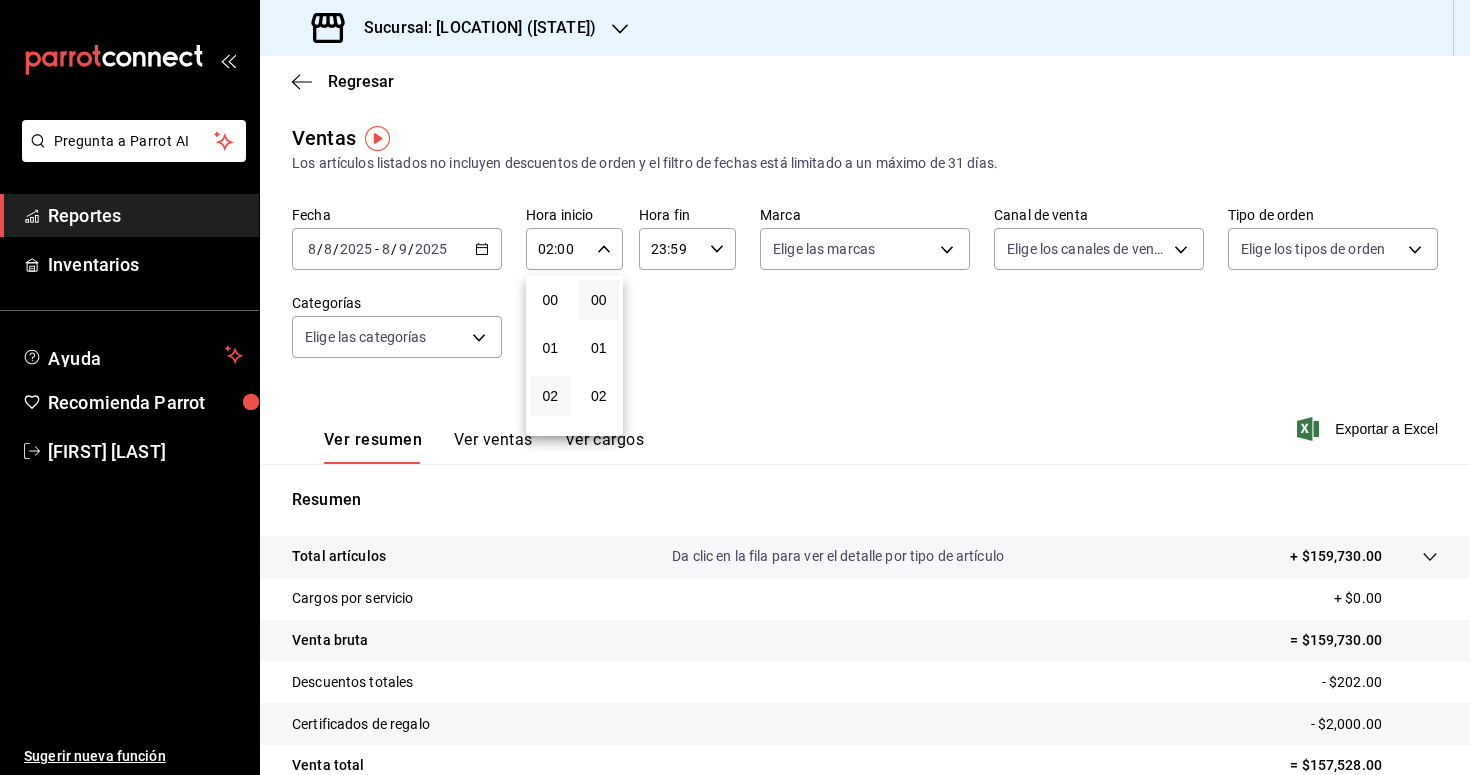 click at bounding box center (735, 387) 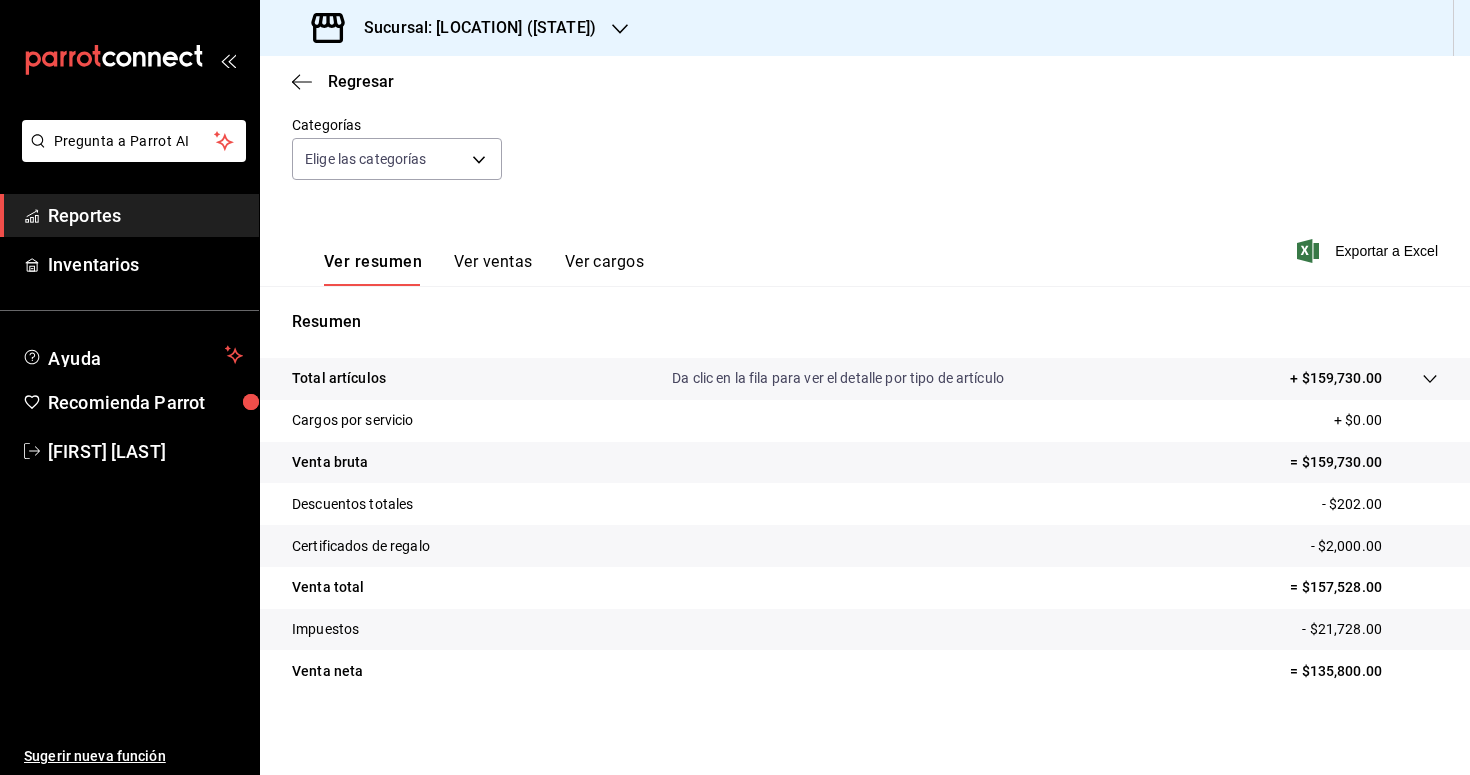 scroll, scrollTop: 183, scrollLeft: 0, axis: vertical 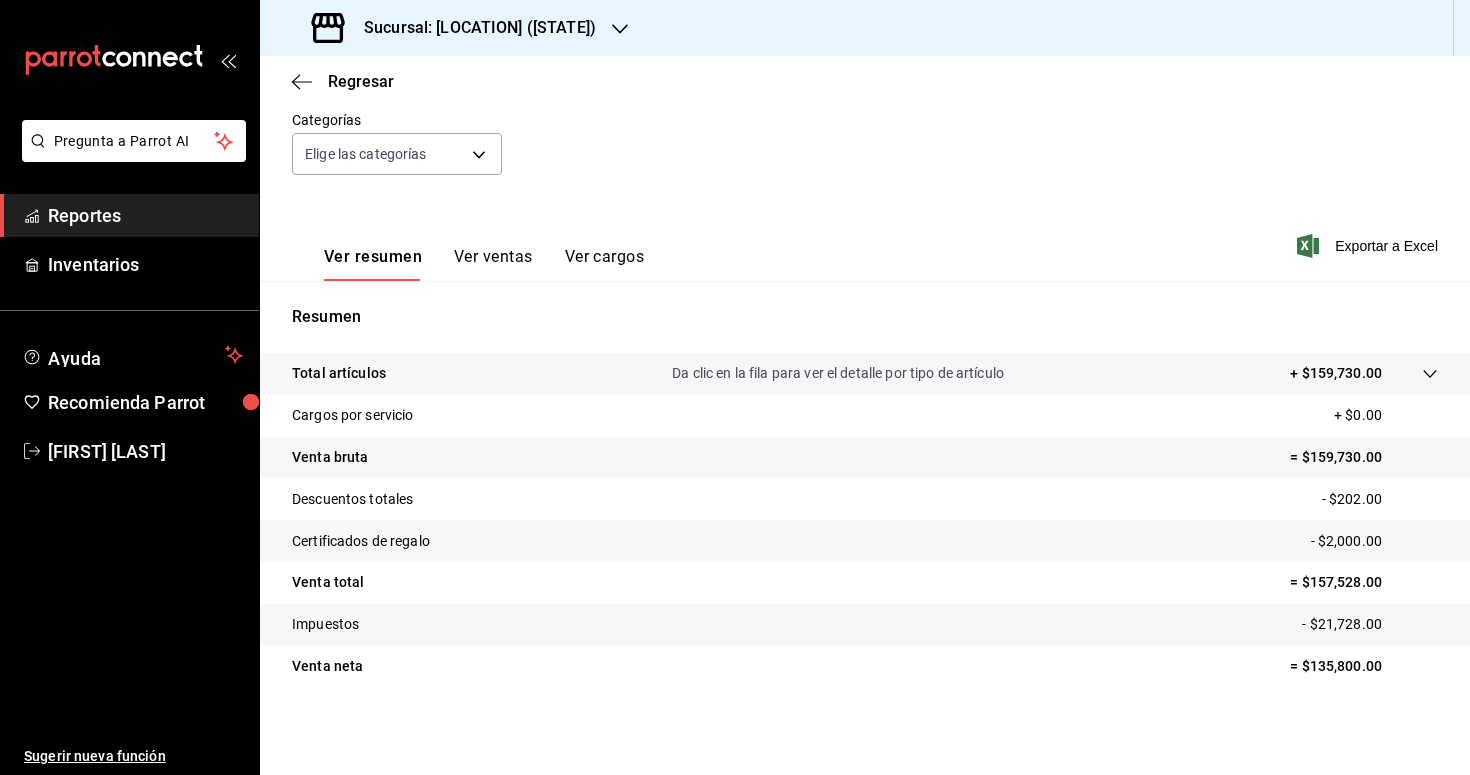 click on "Total artículos Da clic en la fila para ver el detalle por tipo de artículo + $159,730.00" at bounding box center [865, 374] 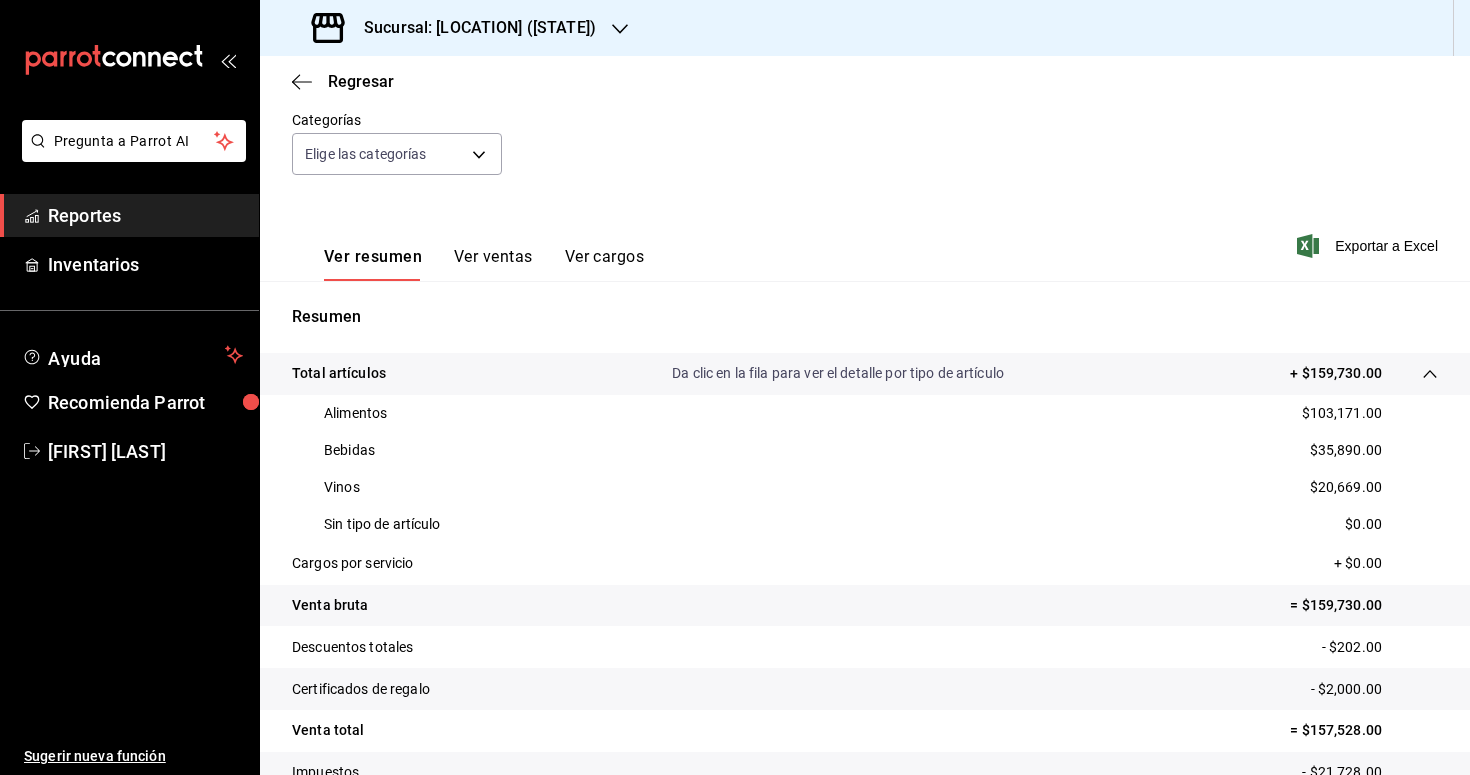 click on "Reportes" at bounding box center (145, 215) 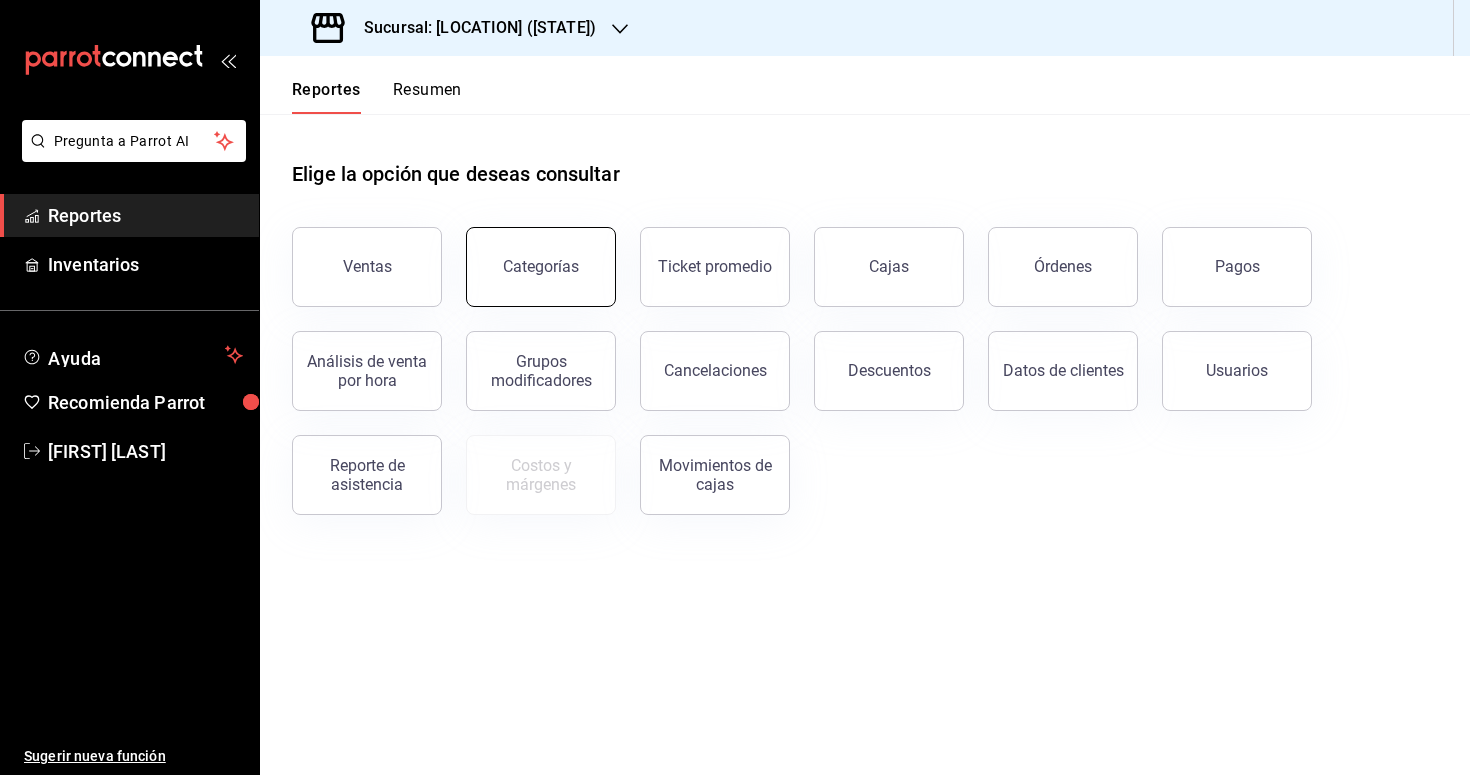 click on "Categorías" at bounding box center [541, 267] 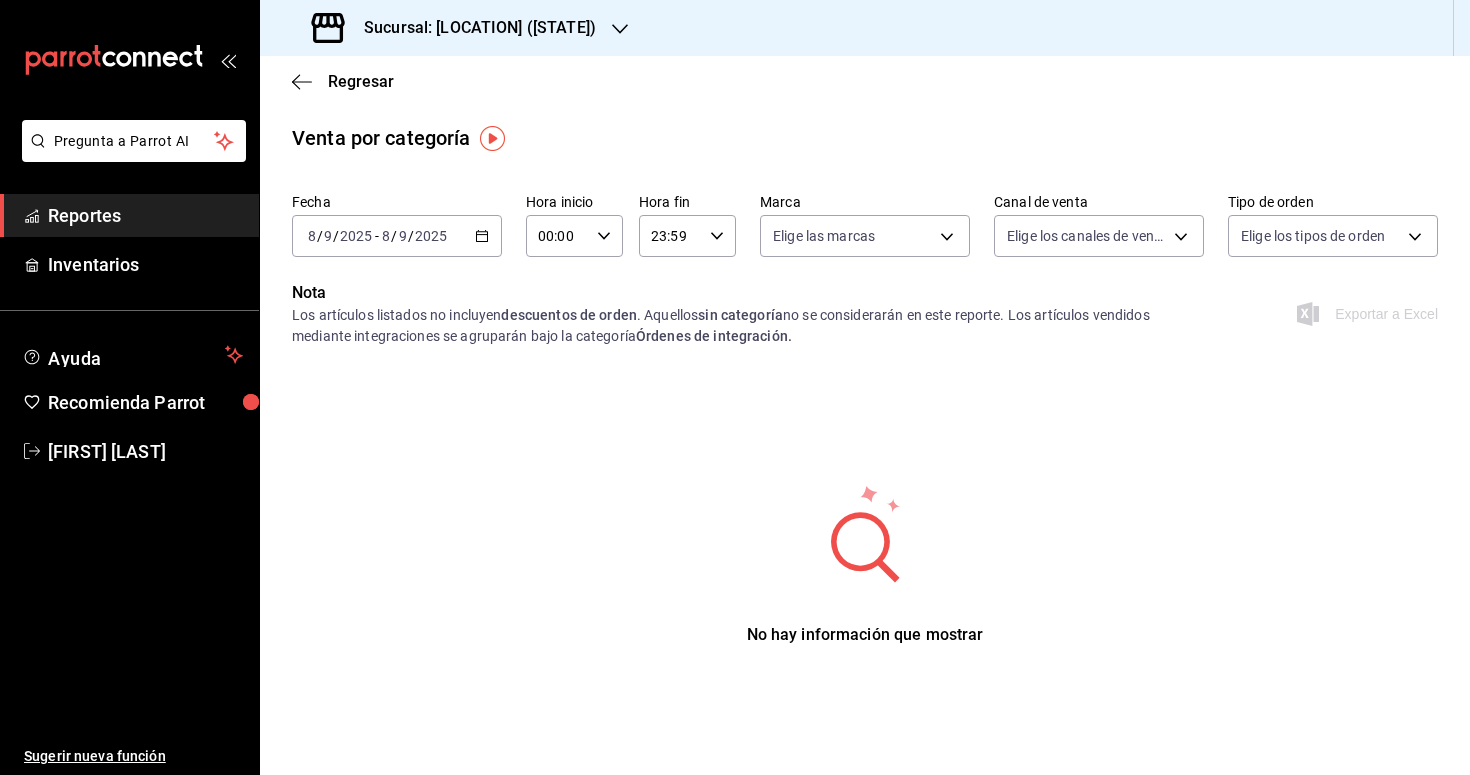click 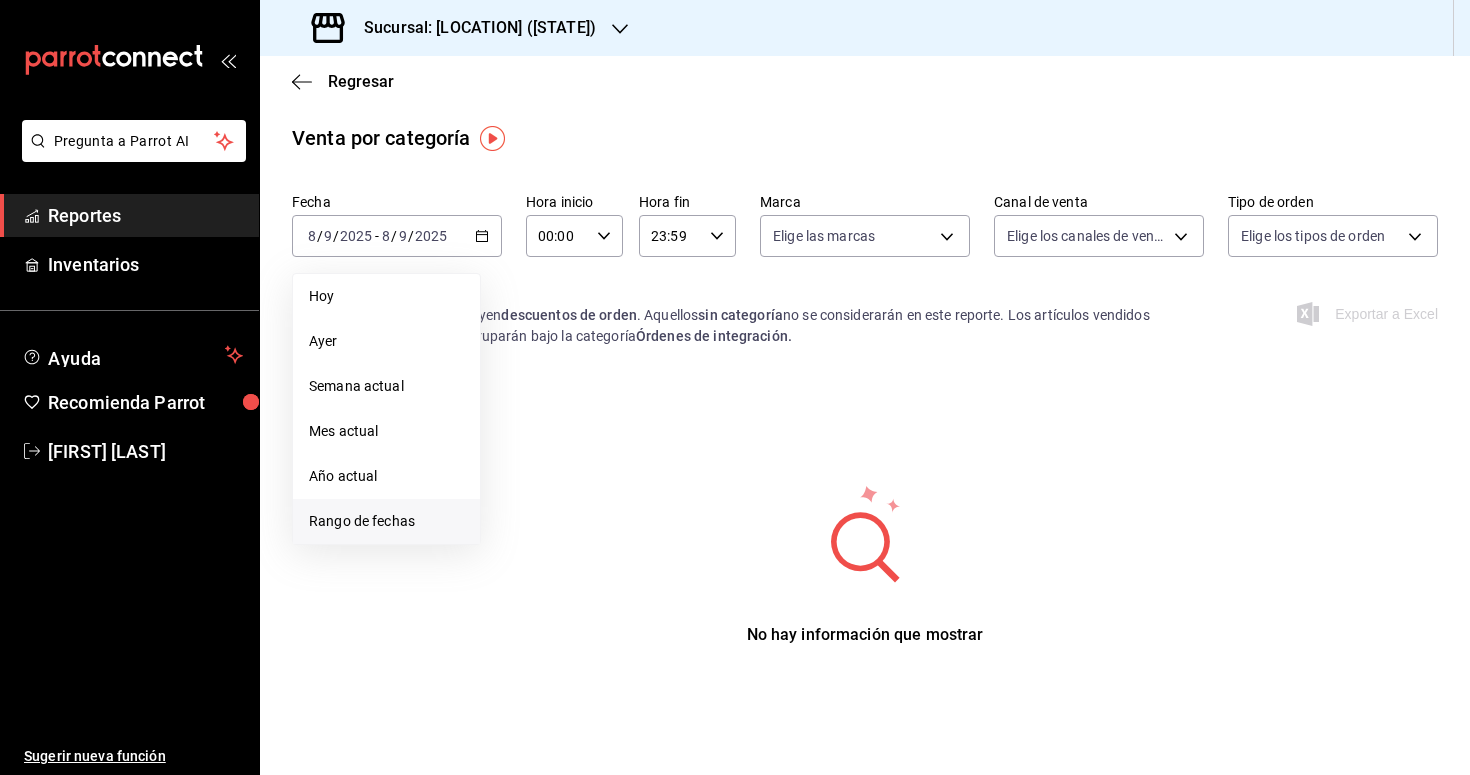 click on "Rango de fechas" at bounding box center [386, 521] 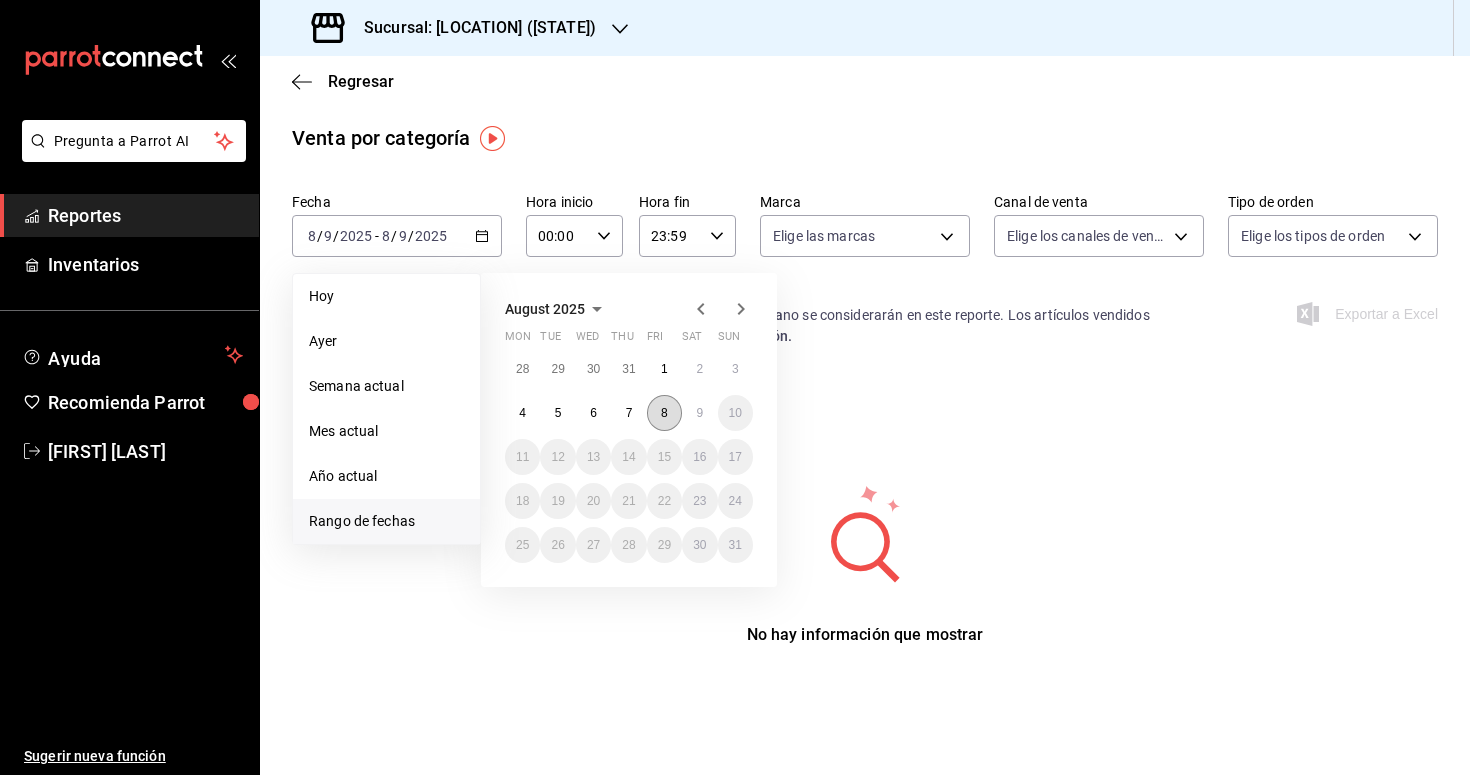click on "8" at bounding box center (664, 413) 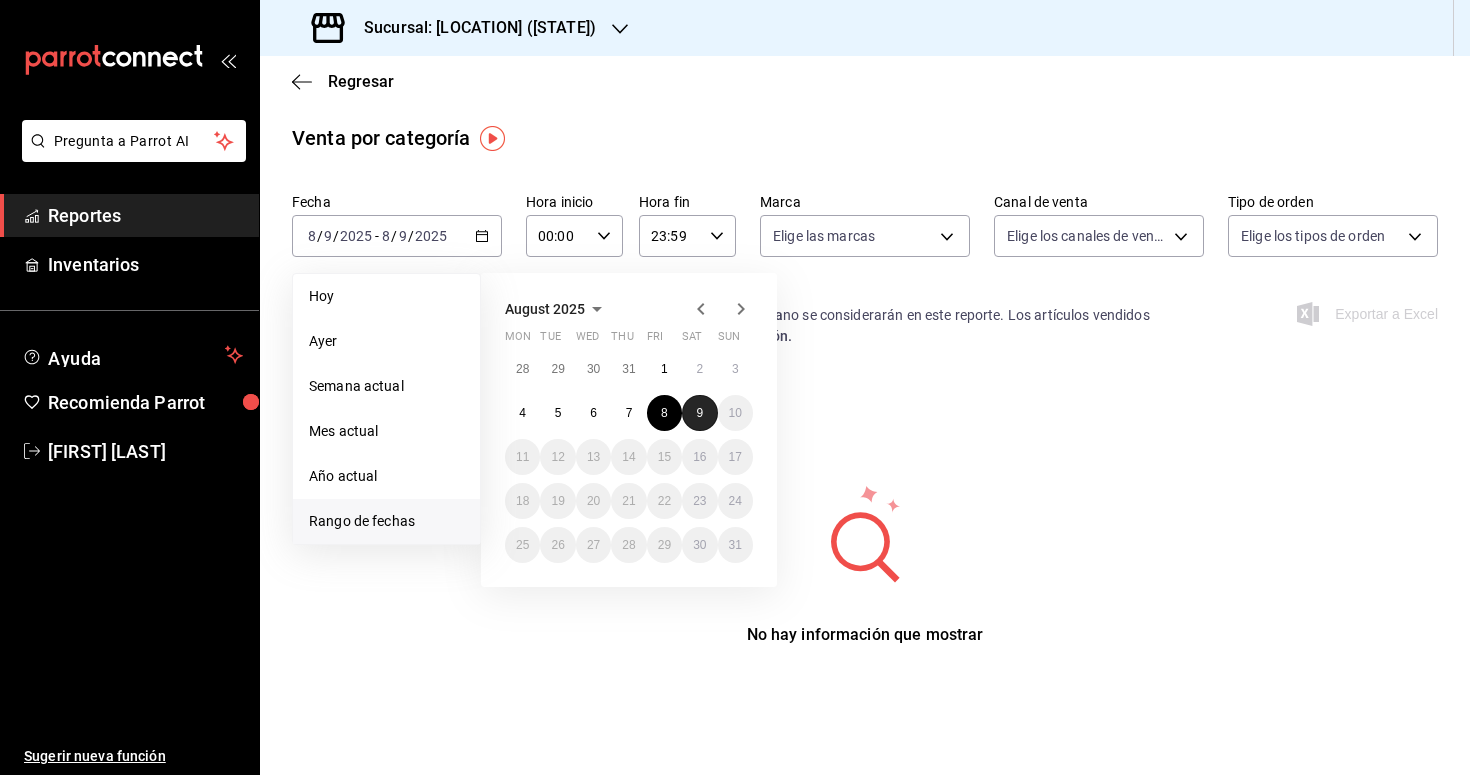 click on "9" at bounding box center (699, 413) 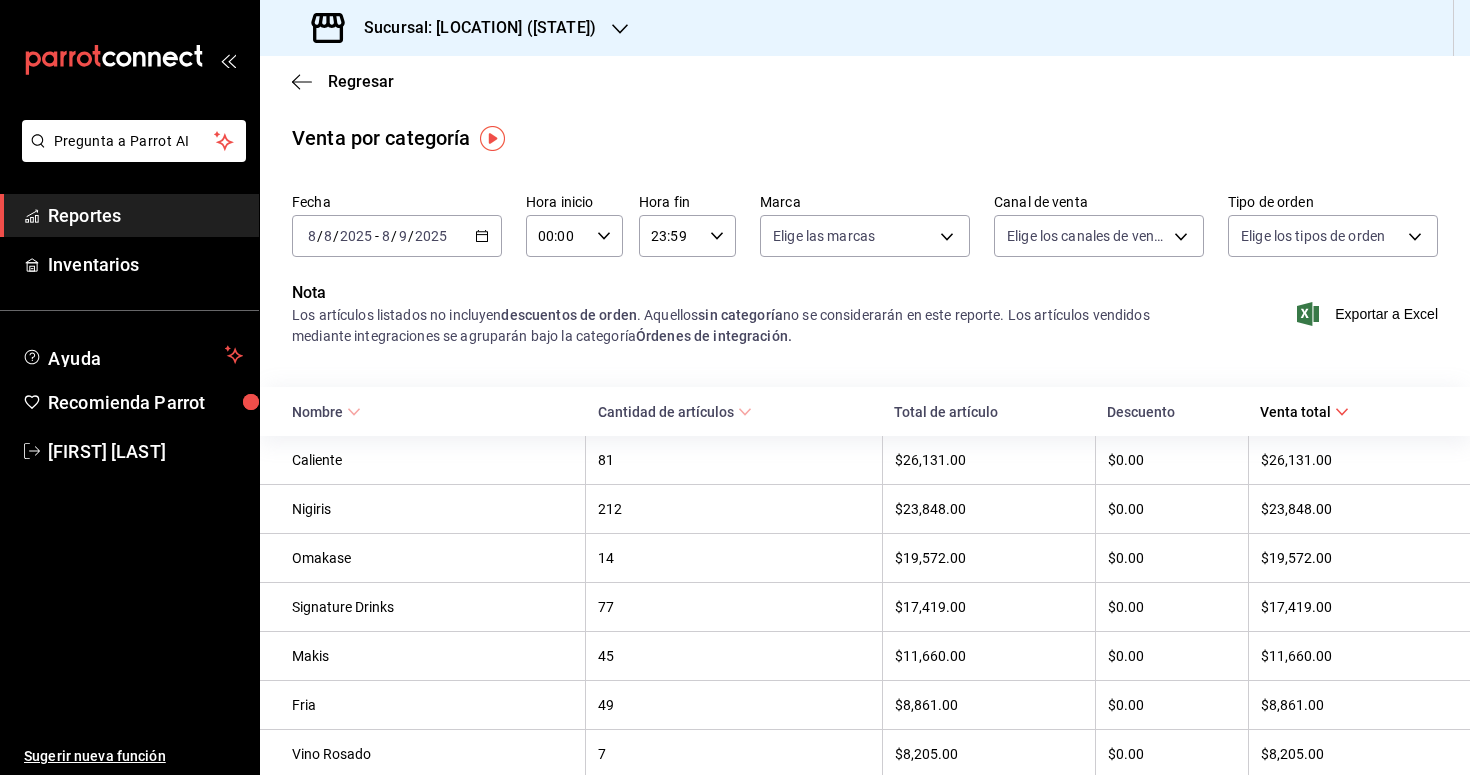click 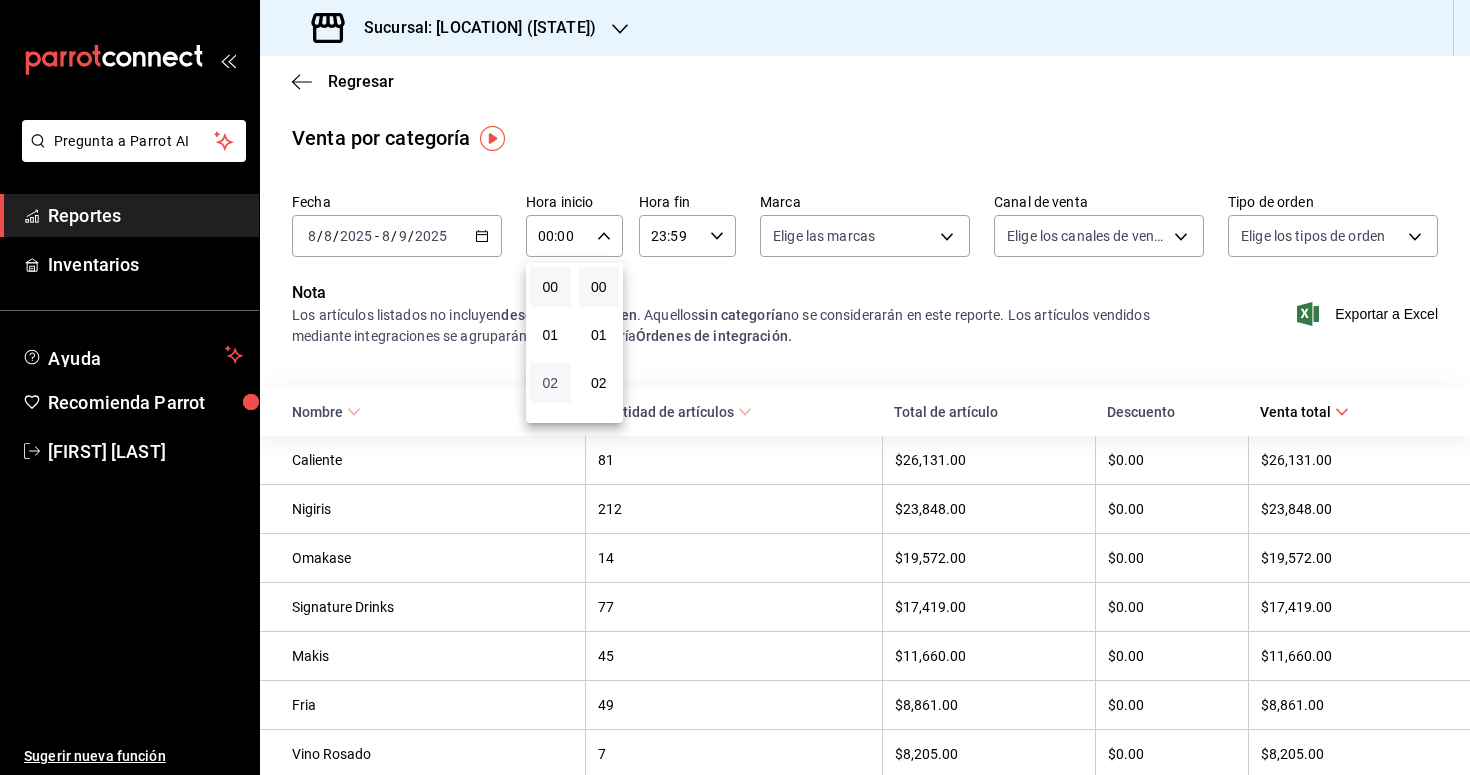 click on "02" at bounding box center [550, 383] 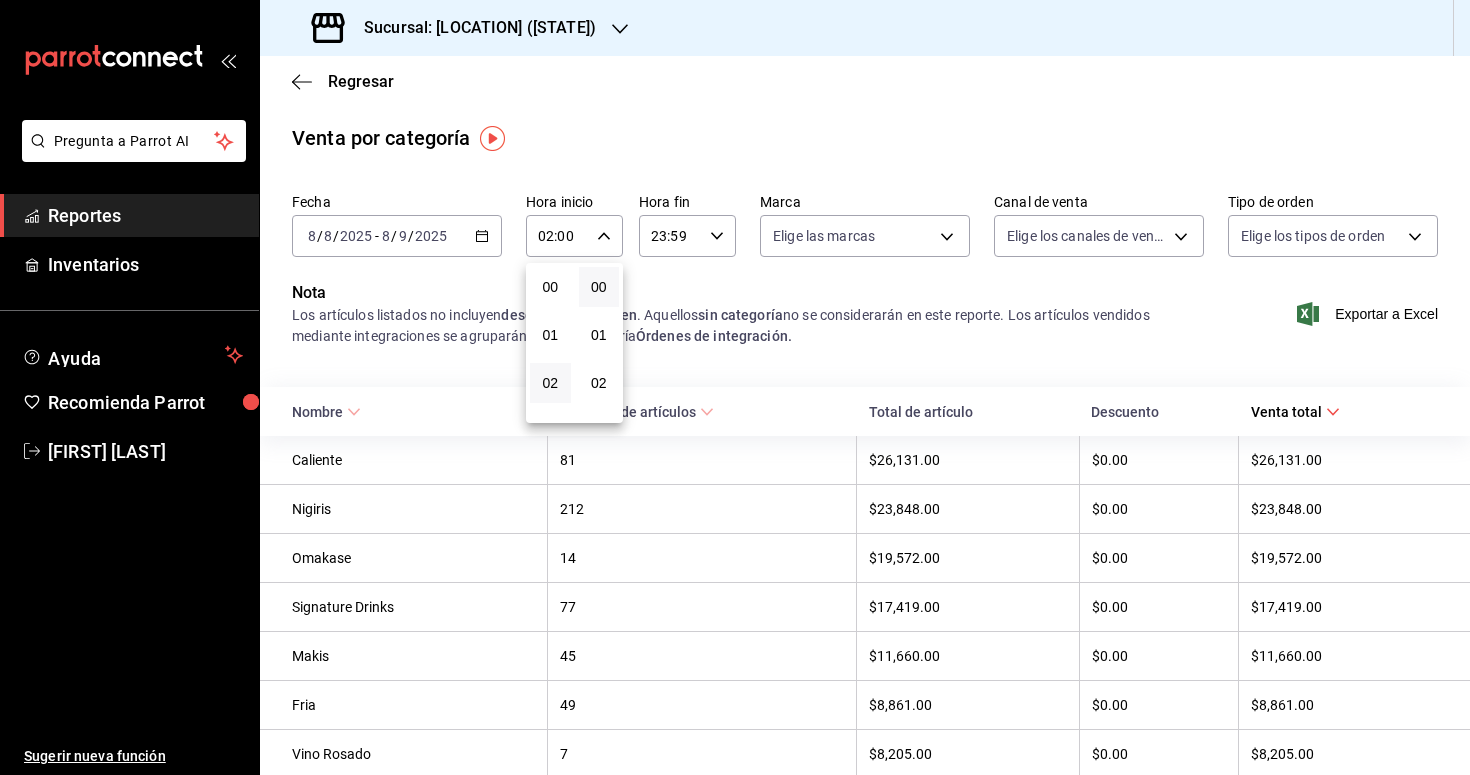 click at bounding box center [735, 387] 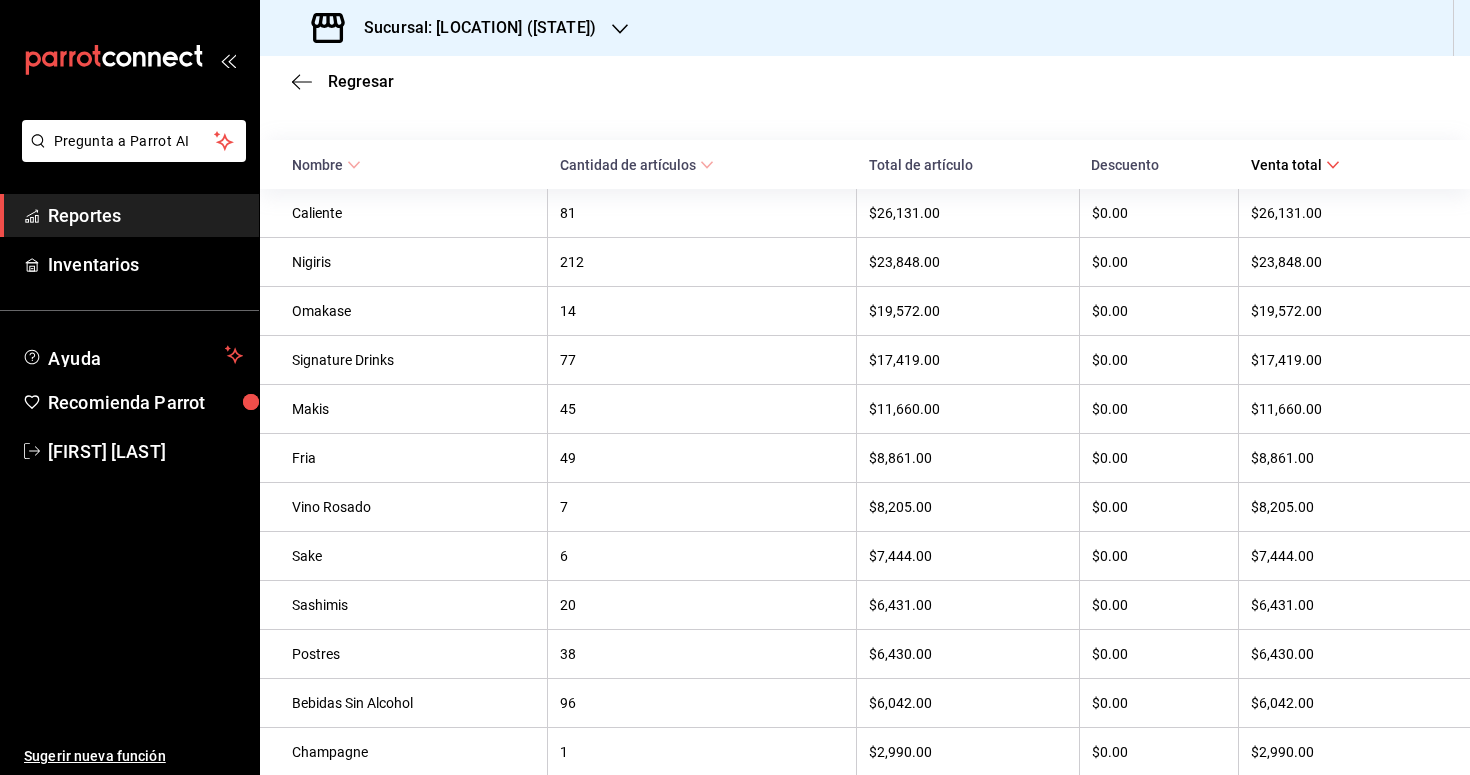 scroll, scrollTop: 243, scrollLeft: 0, axis: vertical 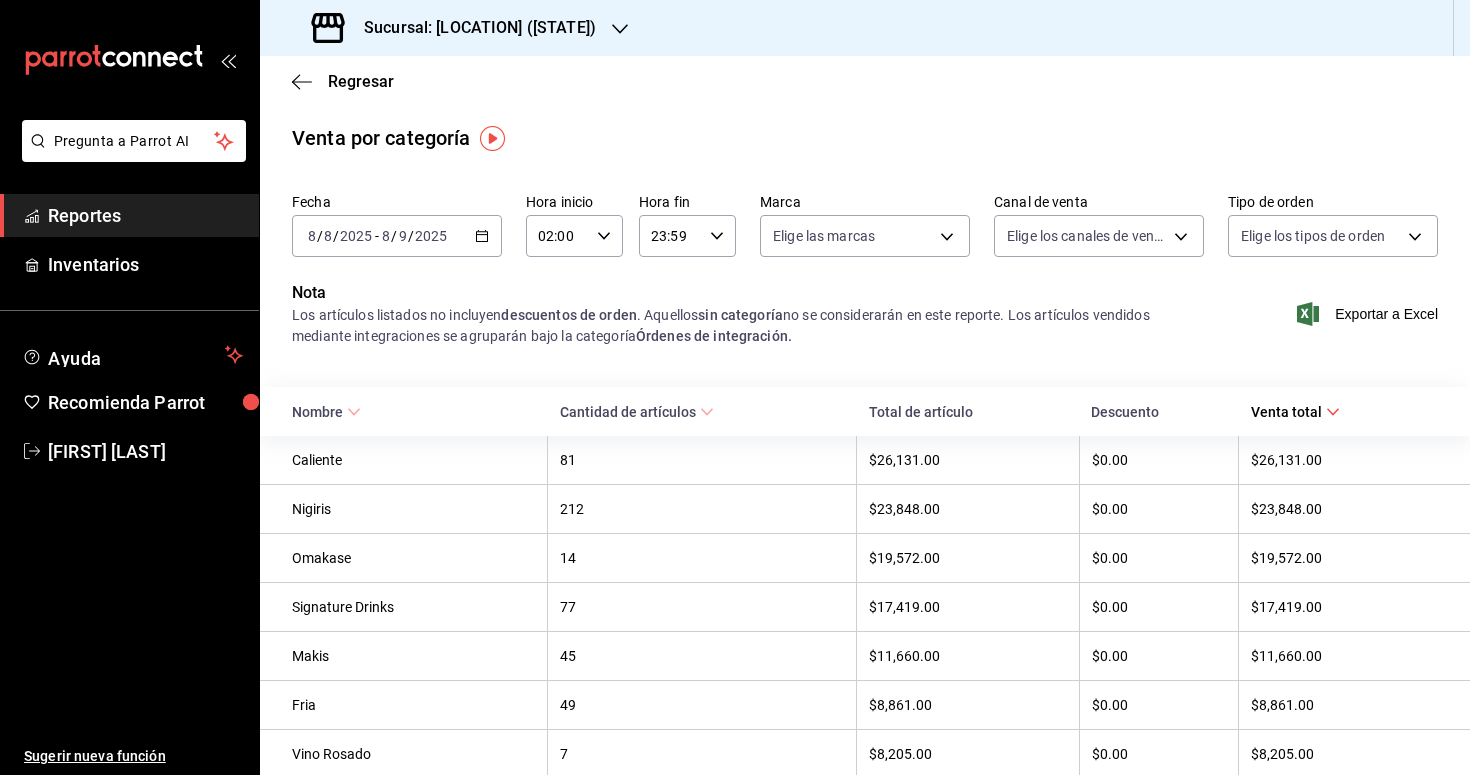 click on "Reportes" at bounding box center [145, 215] 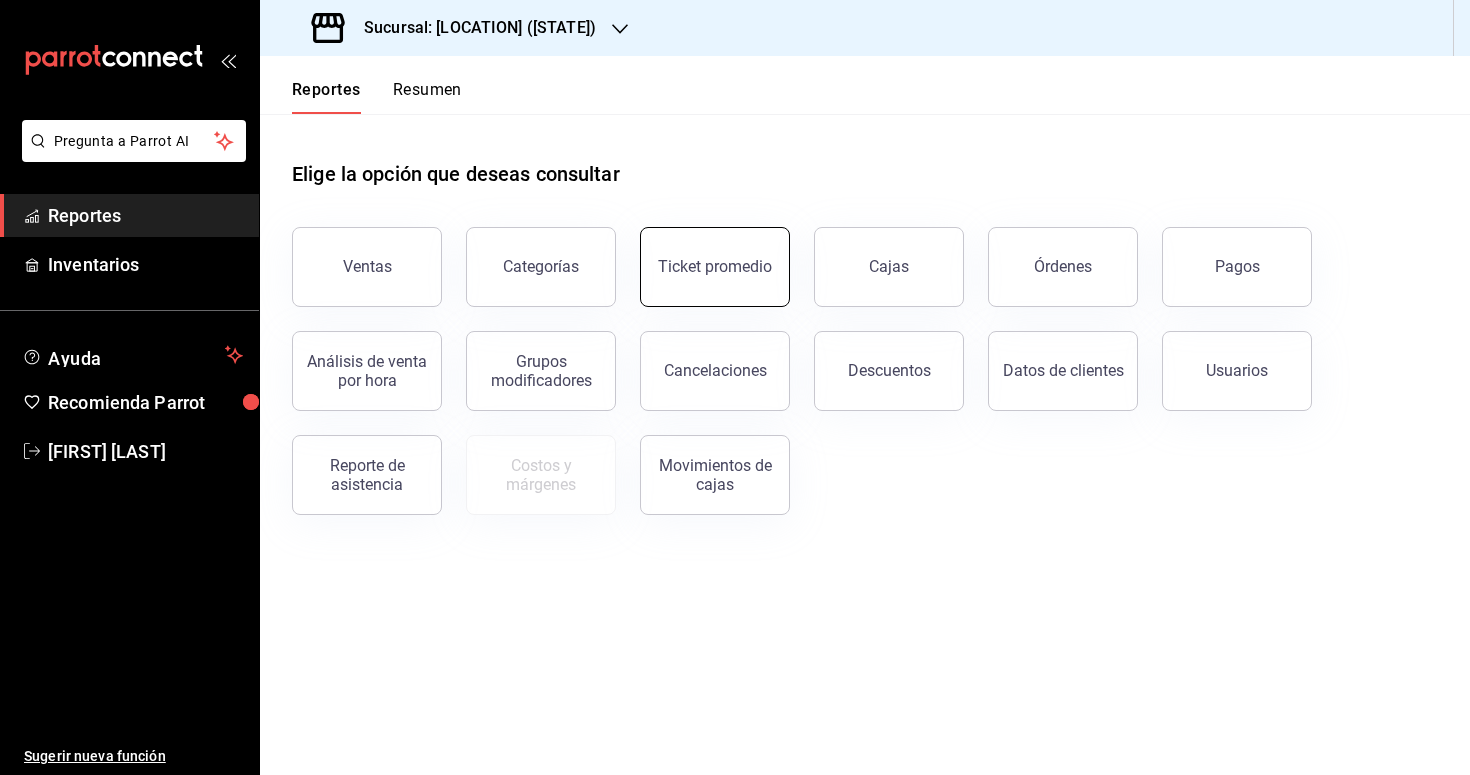 click on "Ticket promedio" at bounding box center [715, 266] 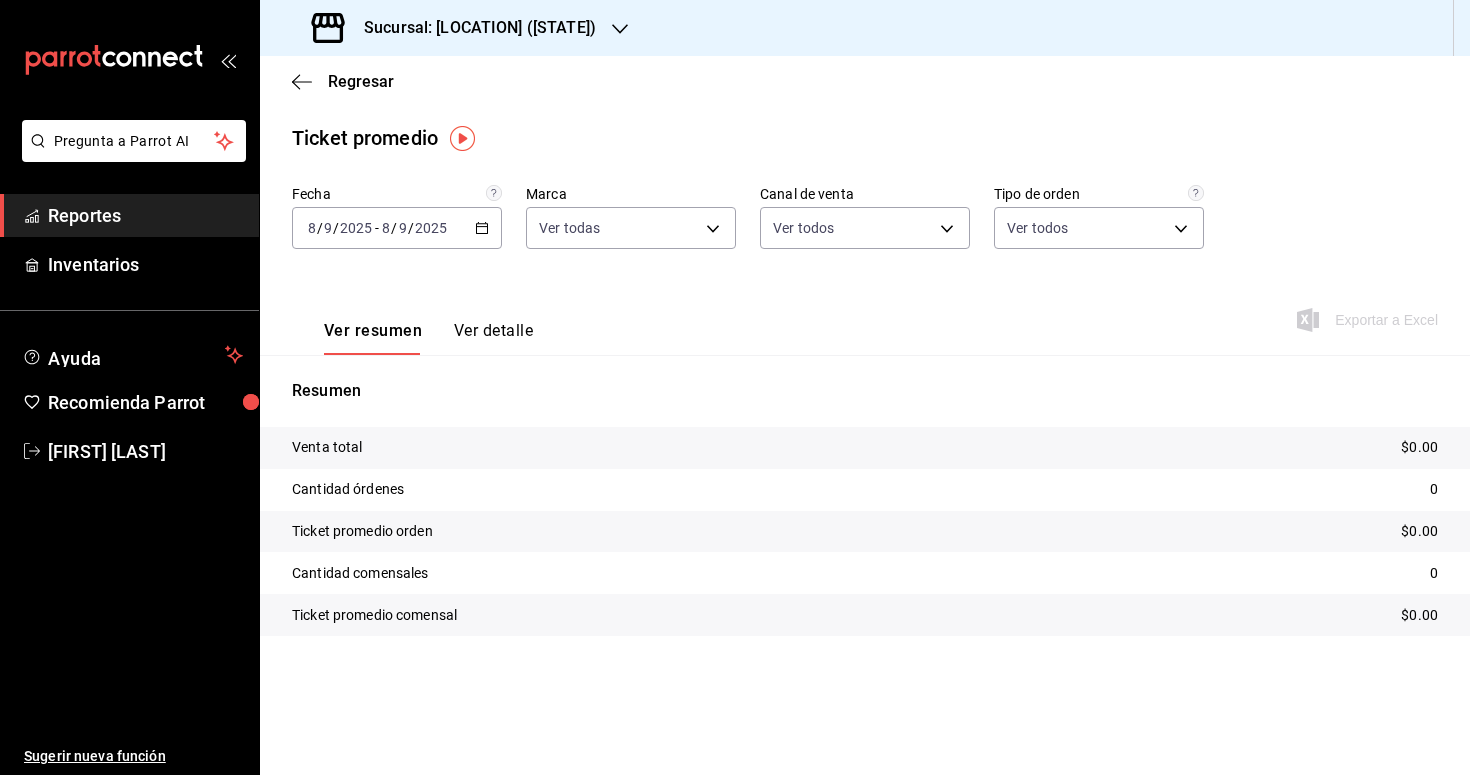 click on "[DATE] [DATE] - [DATE] [DATE]" at bounding box center (397, 228) 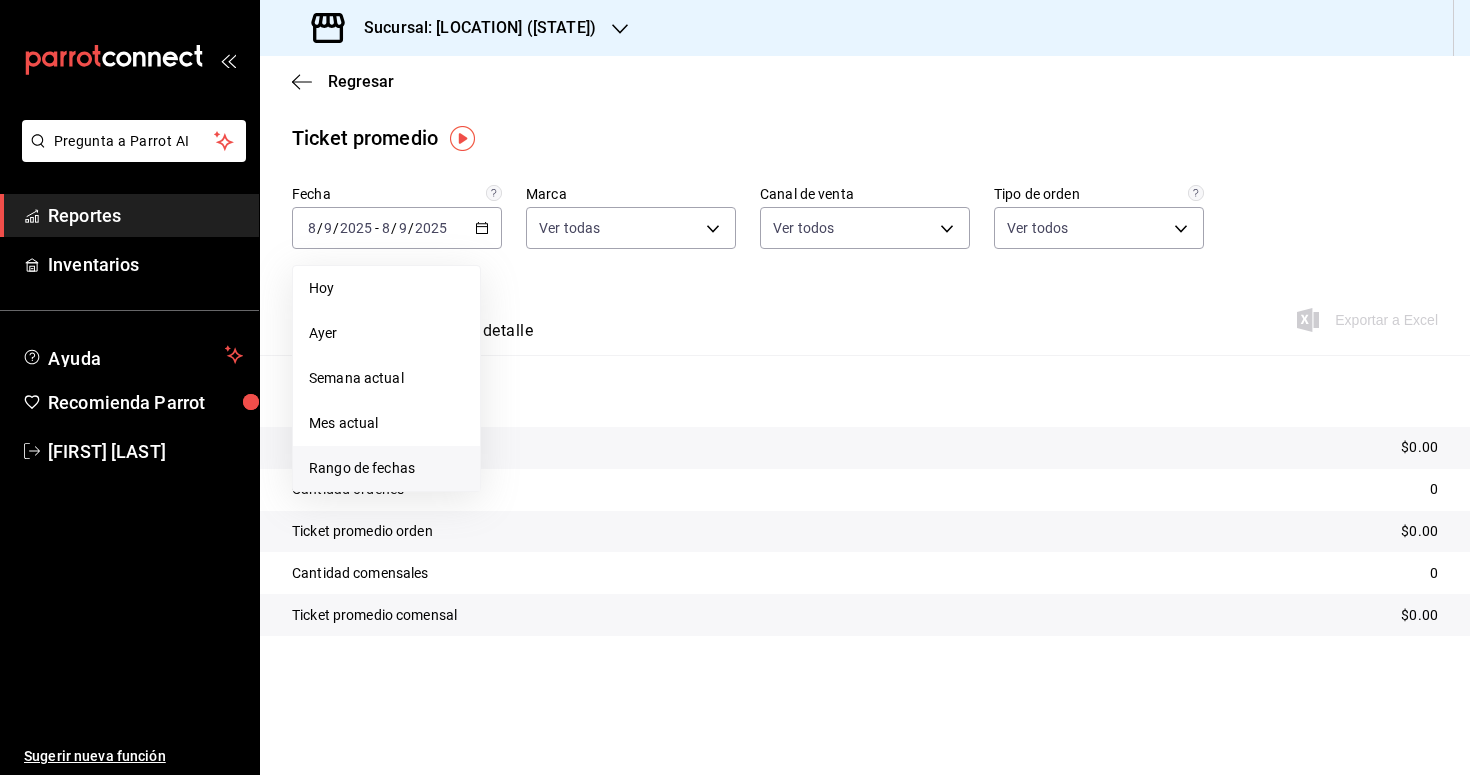 click on "Rango de fechas" at bounding box center [386, 468] 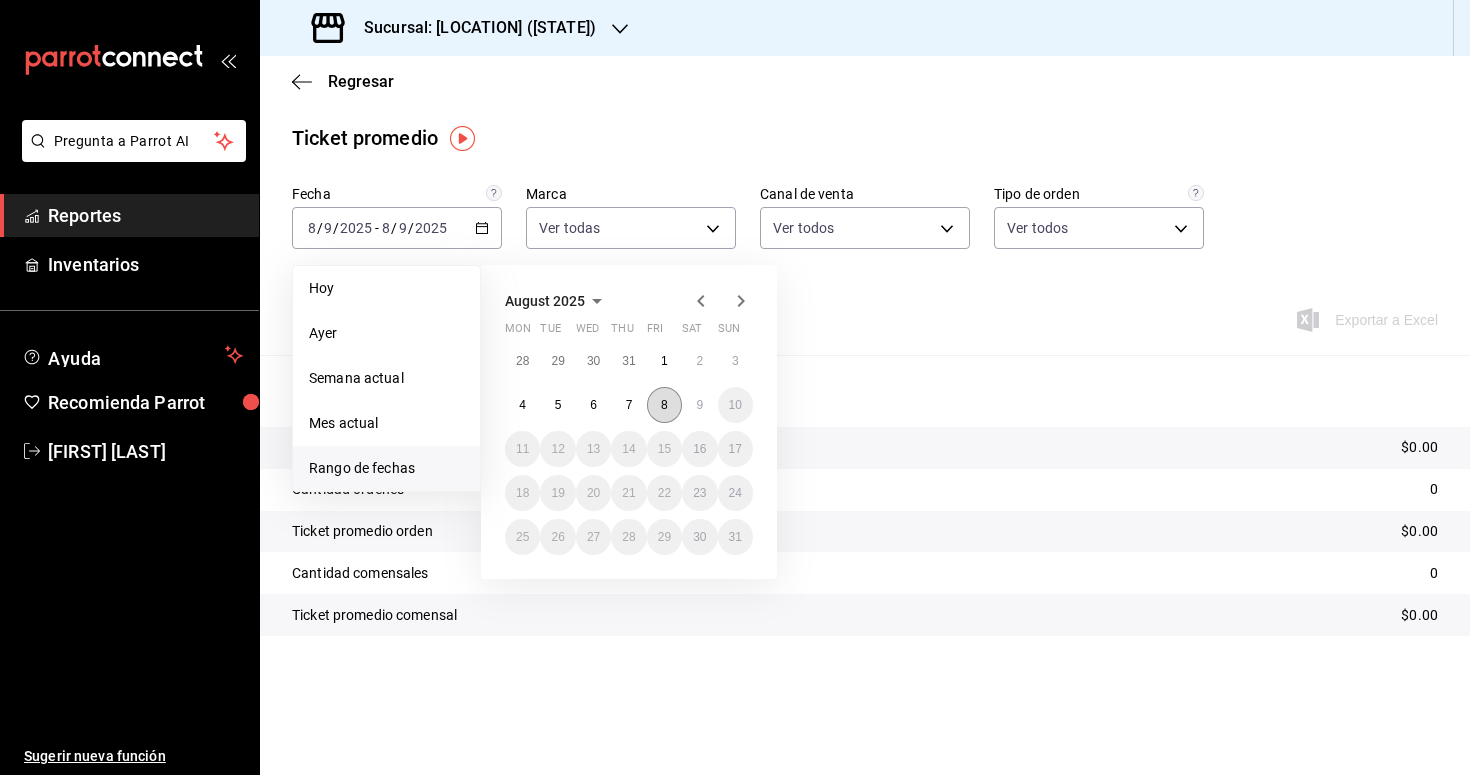 click on "8" at bounding box center (664, 405) 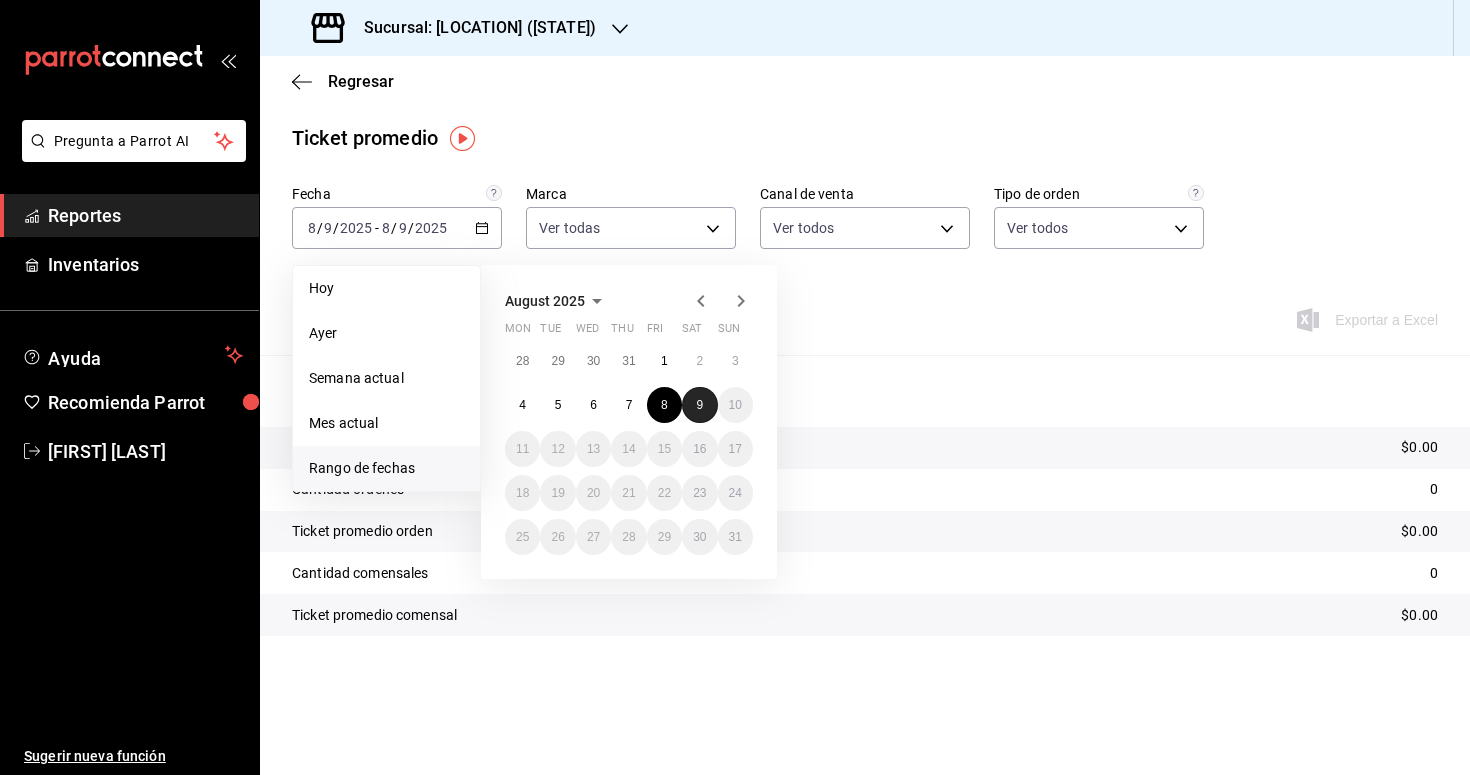 click on "9" at bounding box center (699, 405) 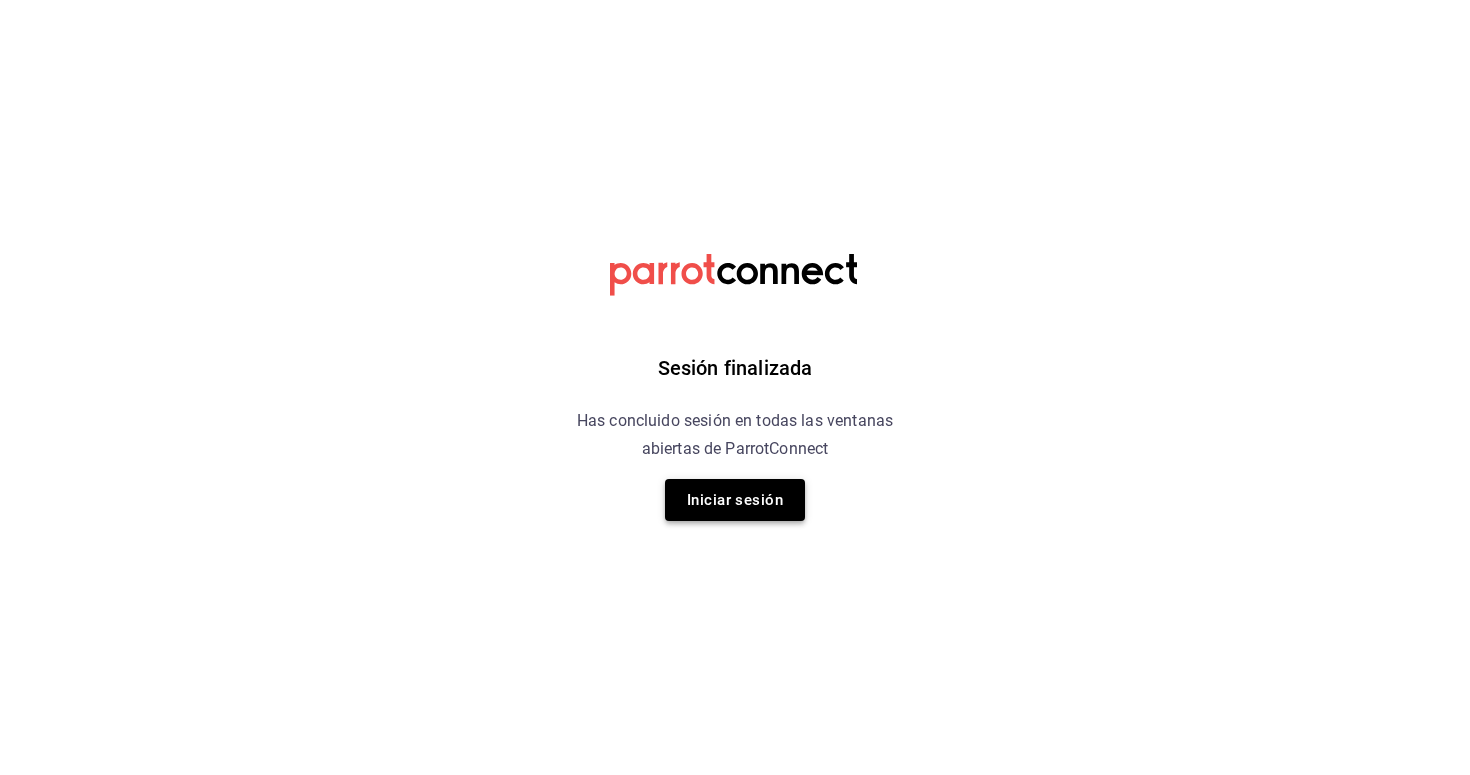 click on "Iniciar sesión" at bounding box center [735, 500] 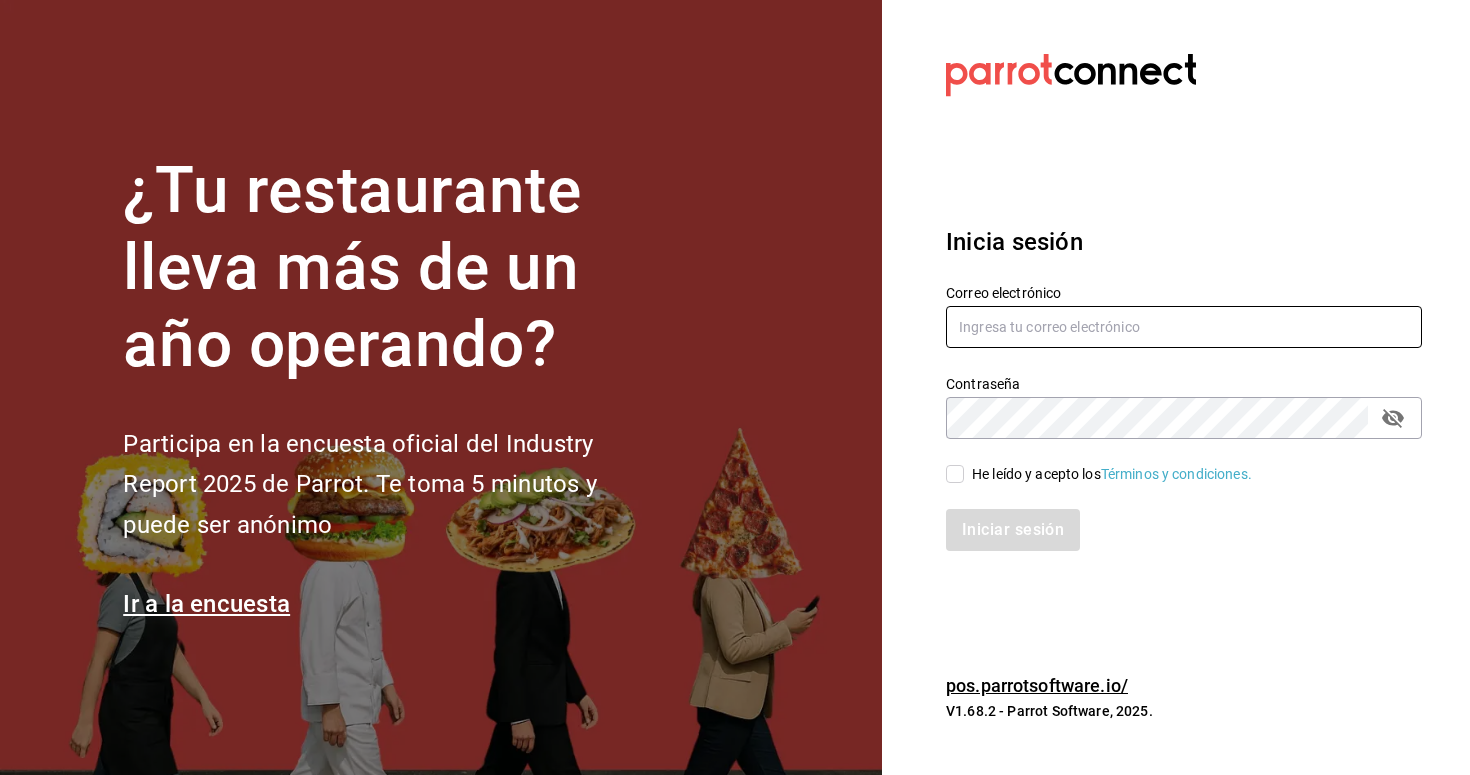 click at bounding box center [1184, 327] 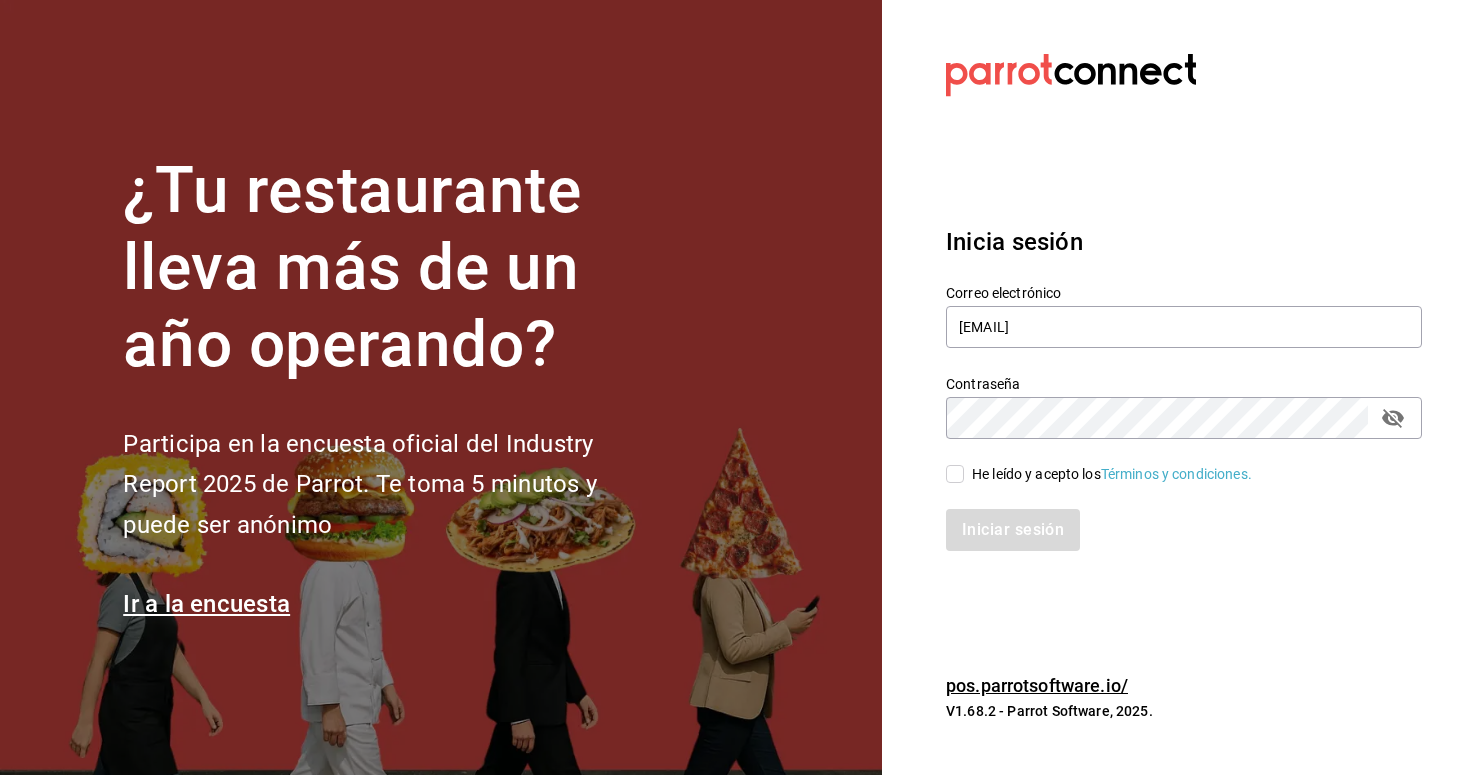 click on "He leído y acepto los  Términos y condiciones." at bounding box center (955, 474) 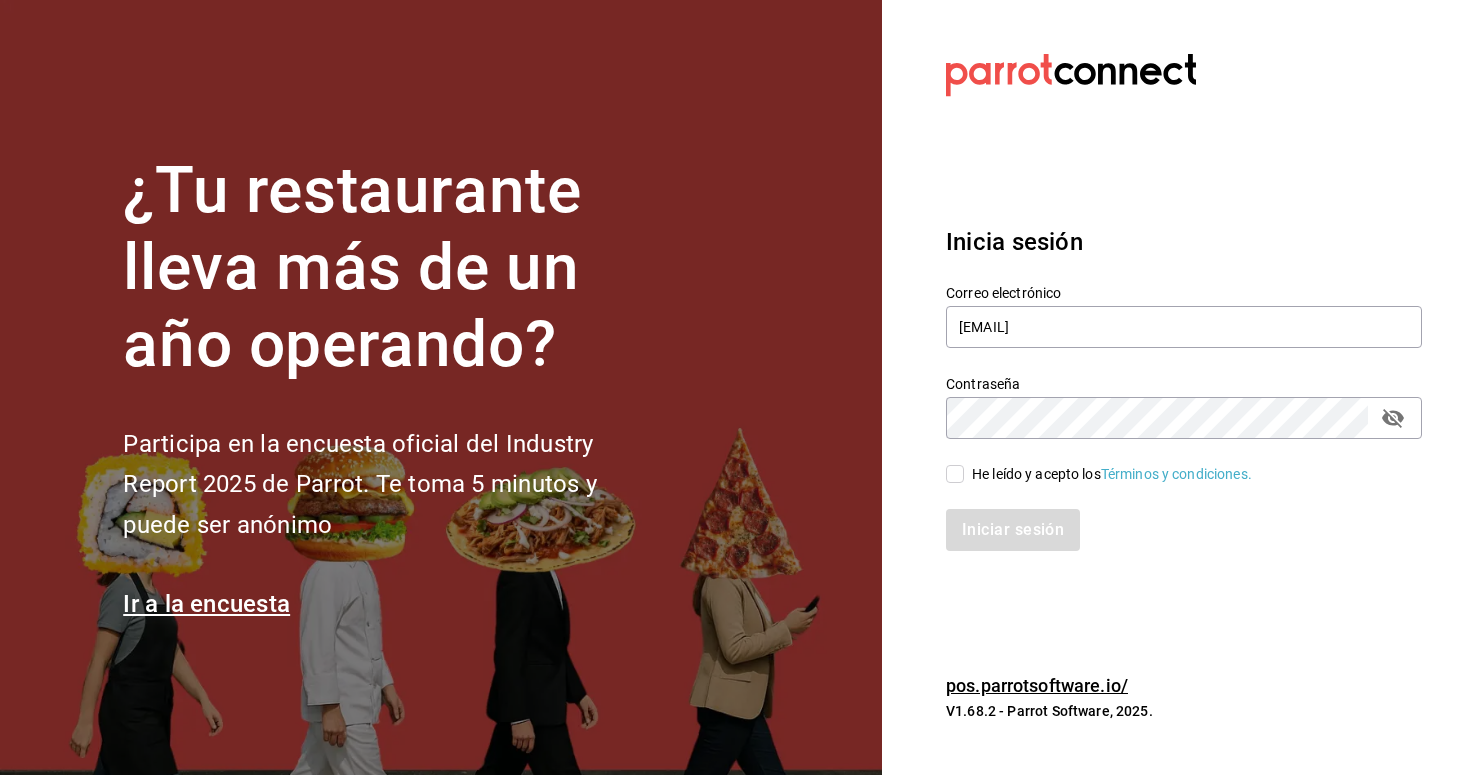 checkbox on "true" 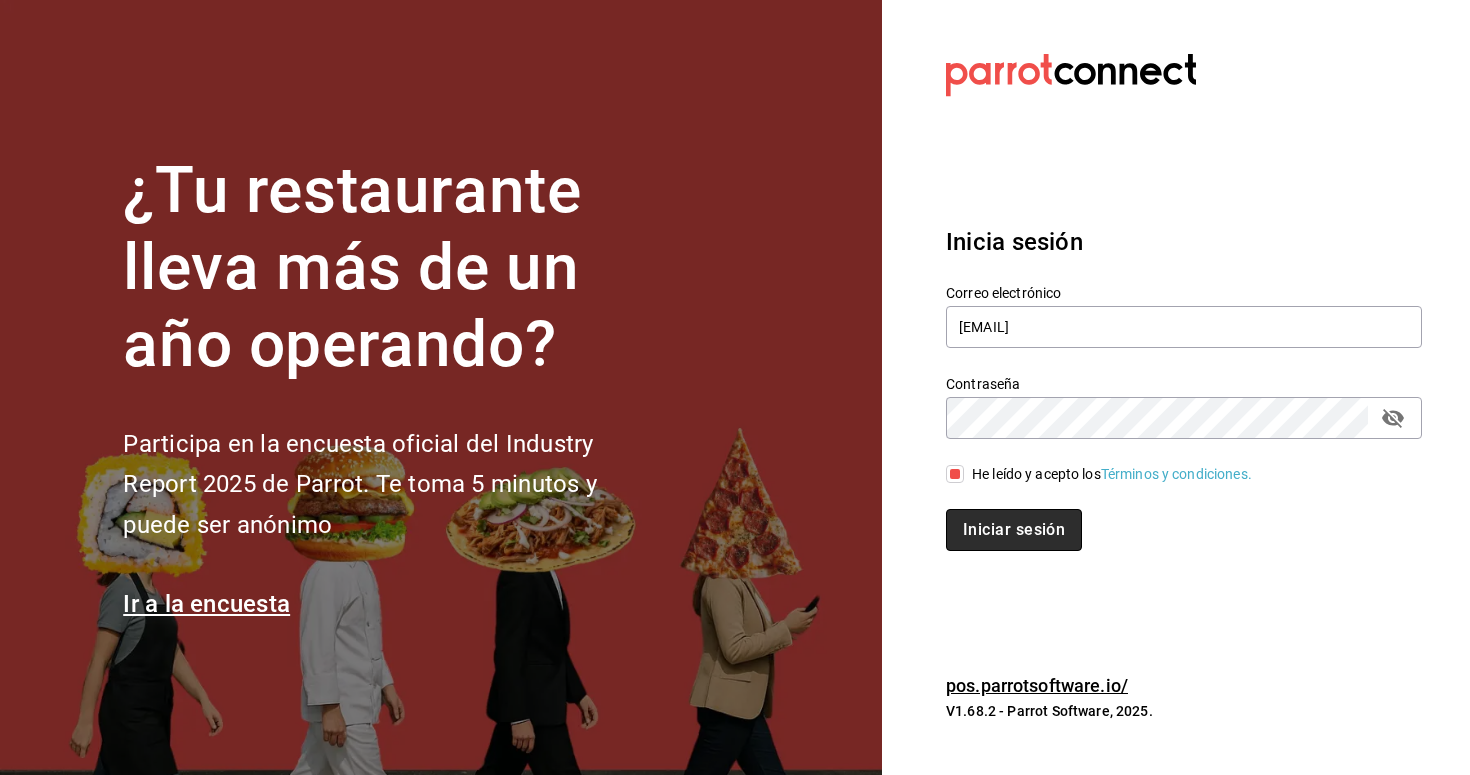 click on "Iniciar sesión" at bounding box center [1014, 530] 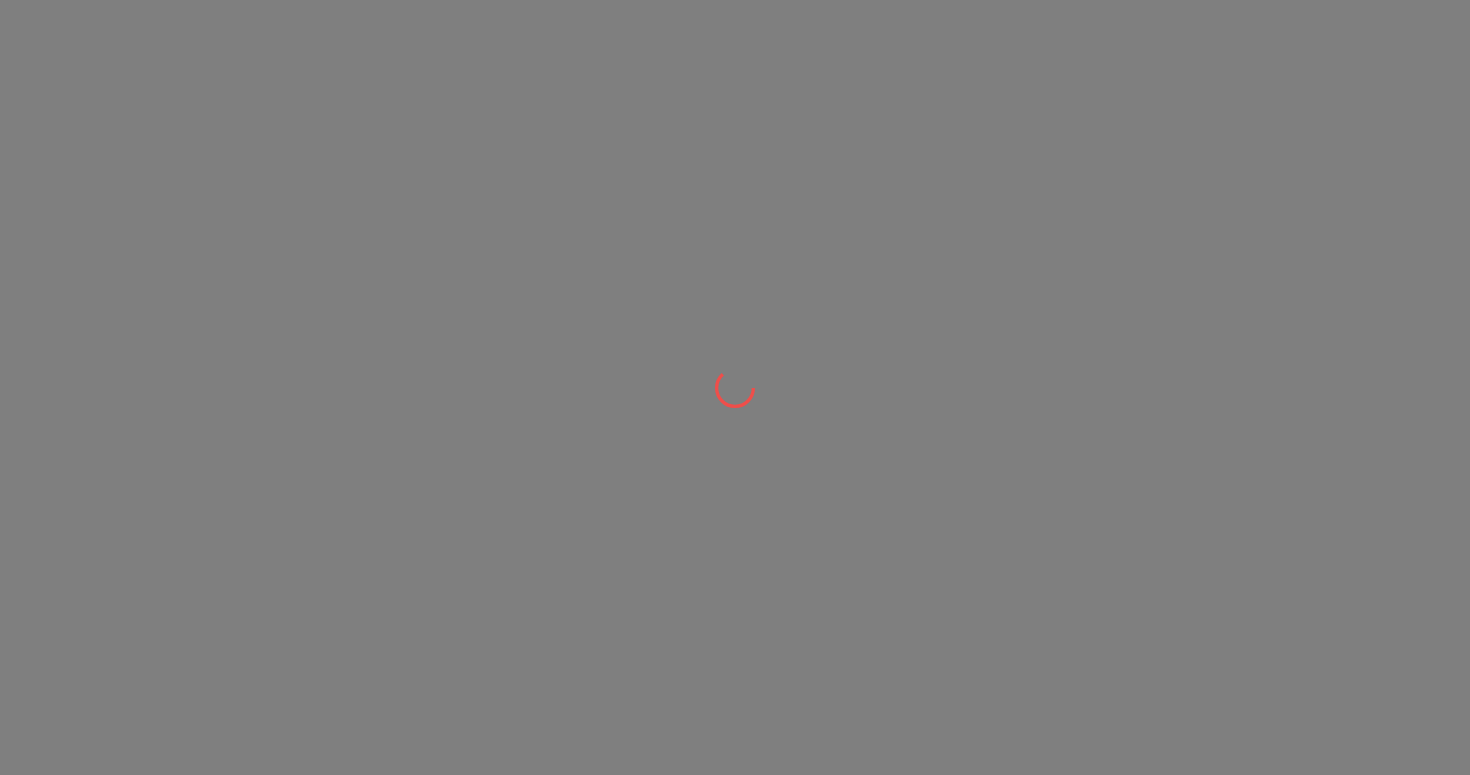 scroll, scrollTop: 0, scrollLeft: 0, axis: both 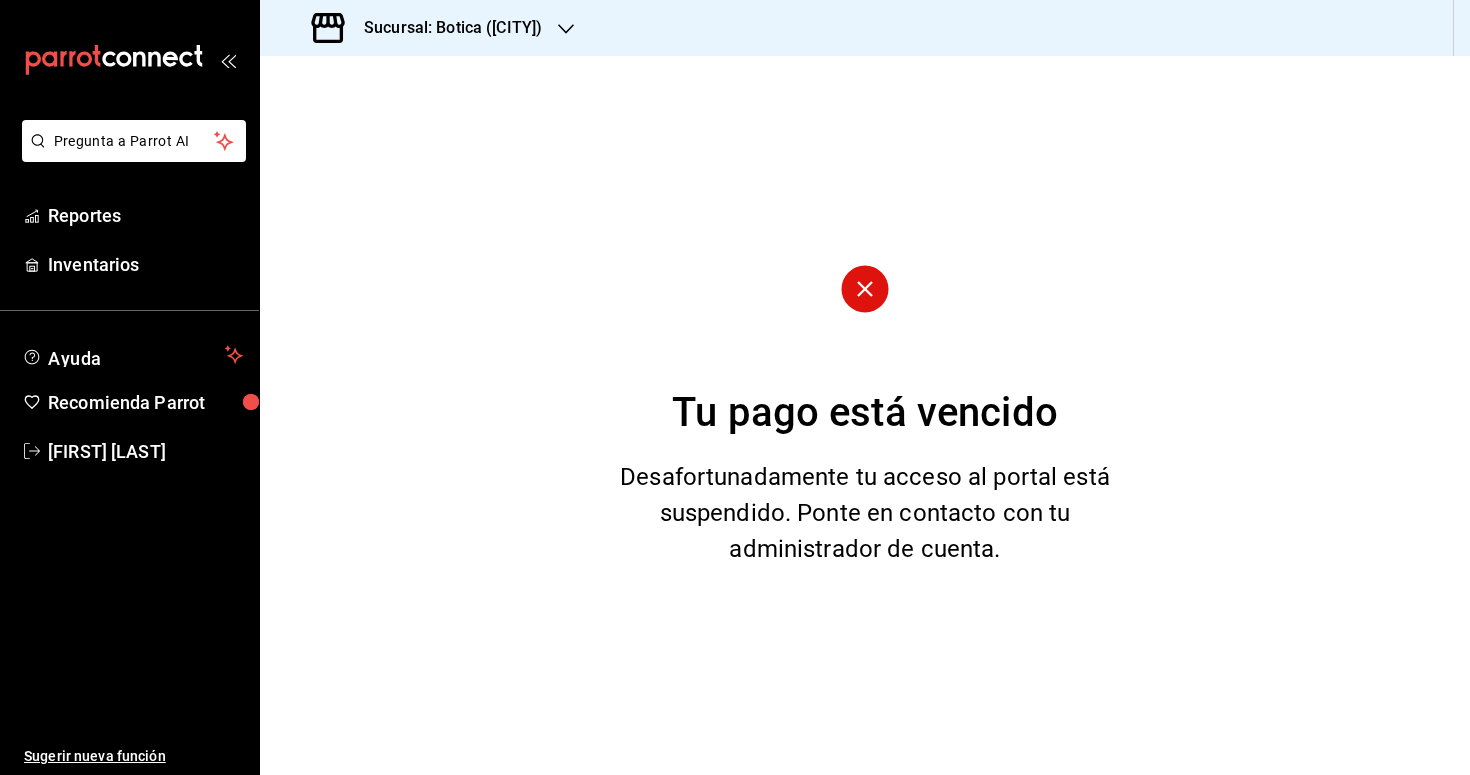 click on "Sucursal: Botica  Evento(CDMX)" at bounding box center (445, 28) 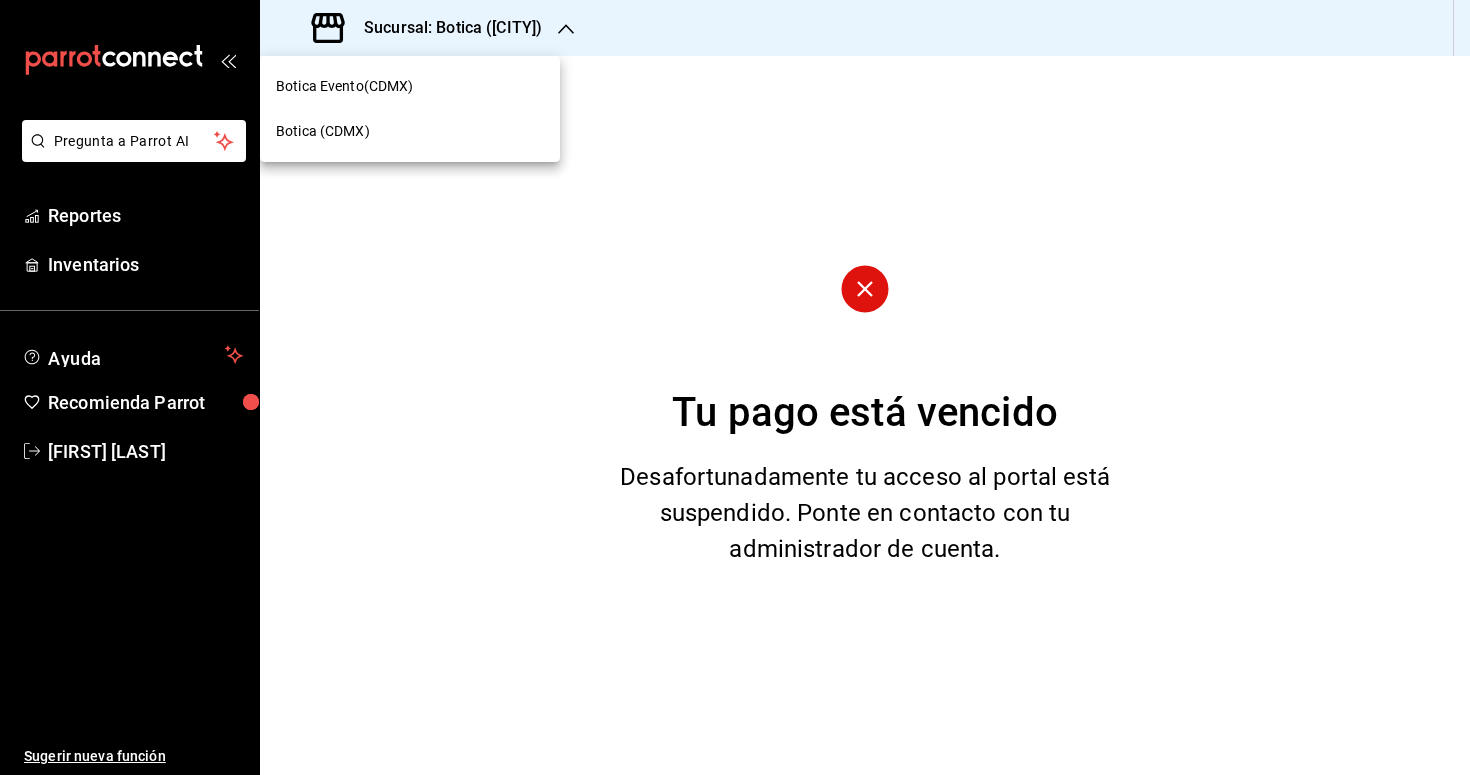 click on "Botica (CDMX)" at bounding box center [323, 131] 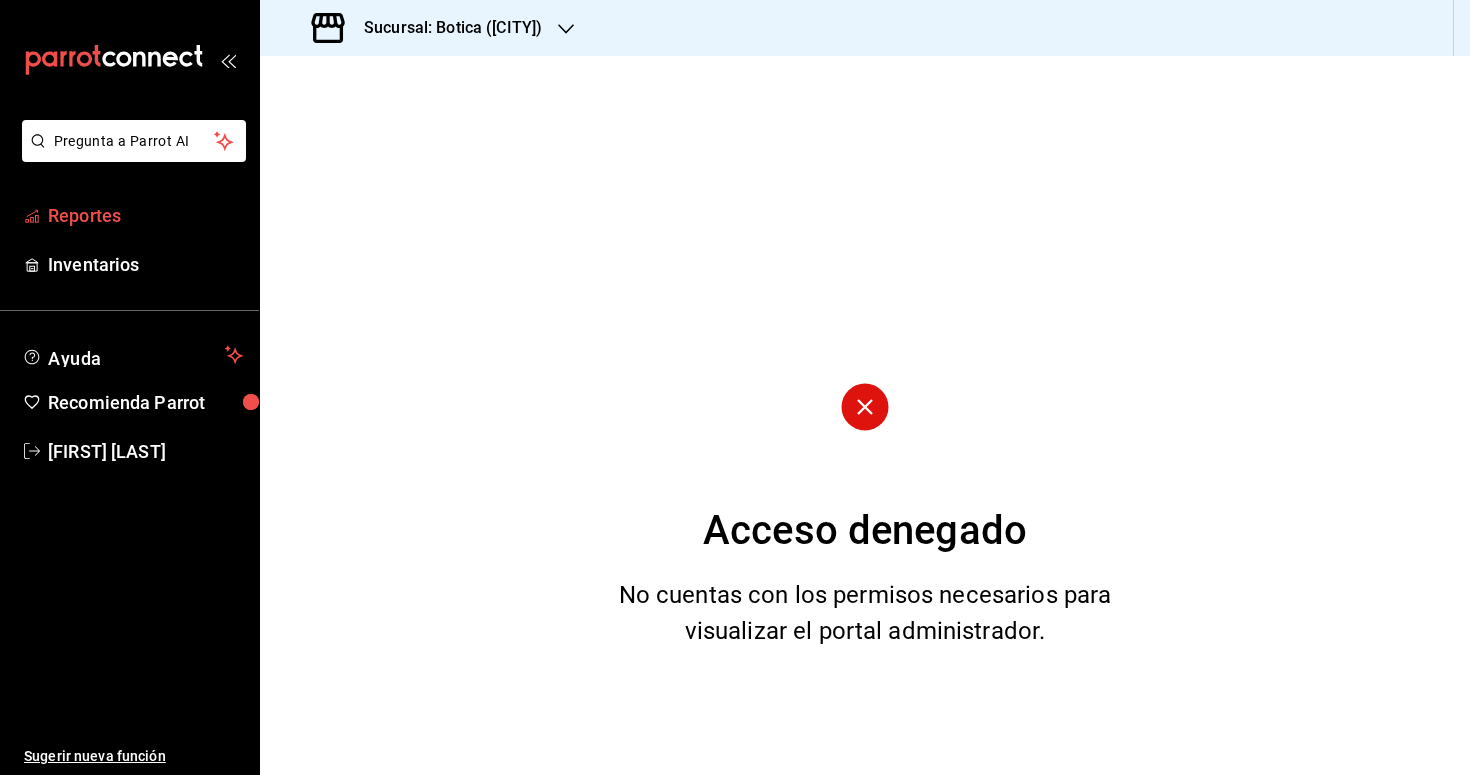 click on "Reportes" at bounding box center [145, 215] 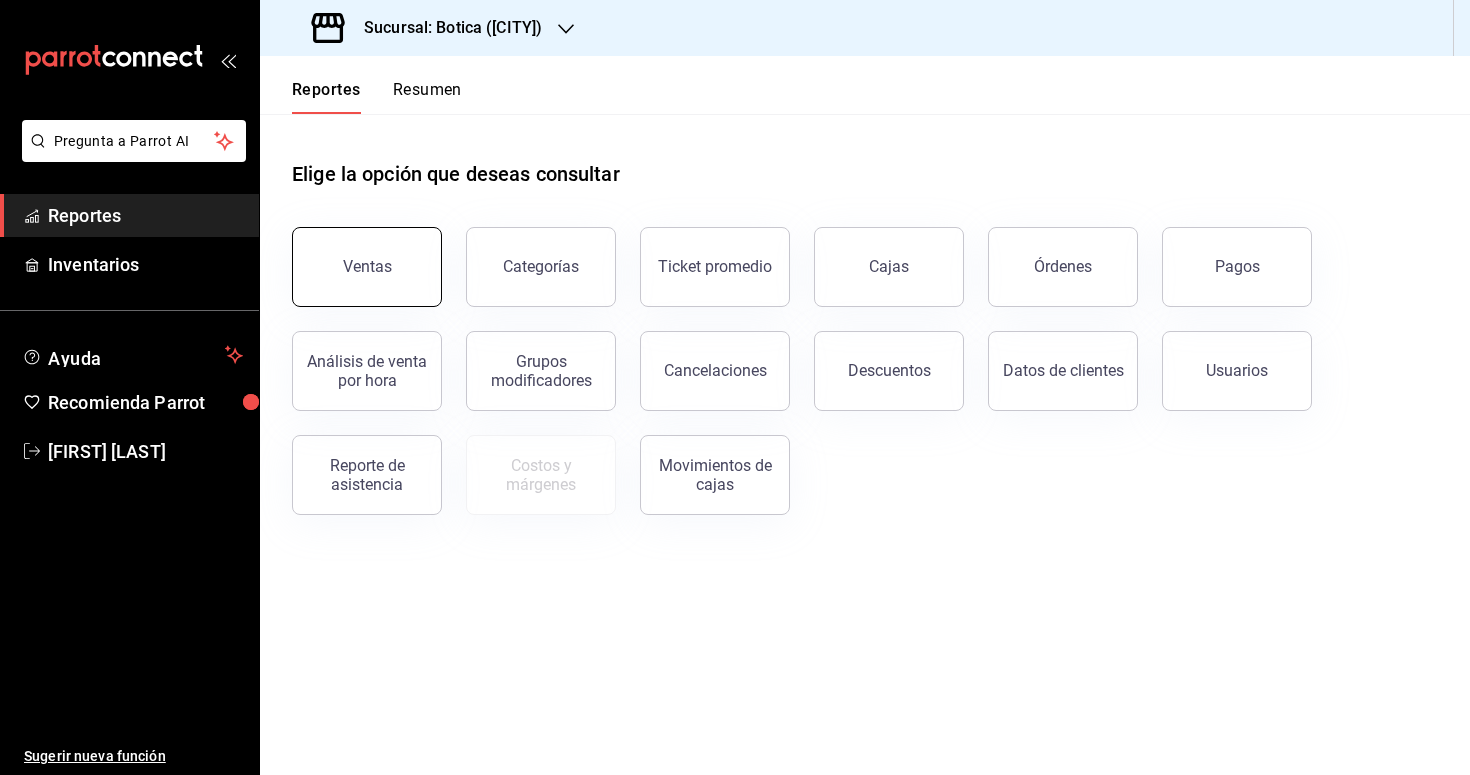 click on "Ventas" at bounding box center [367, 267] 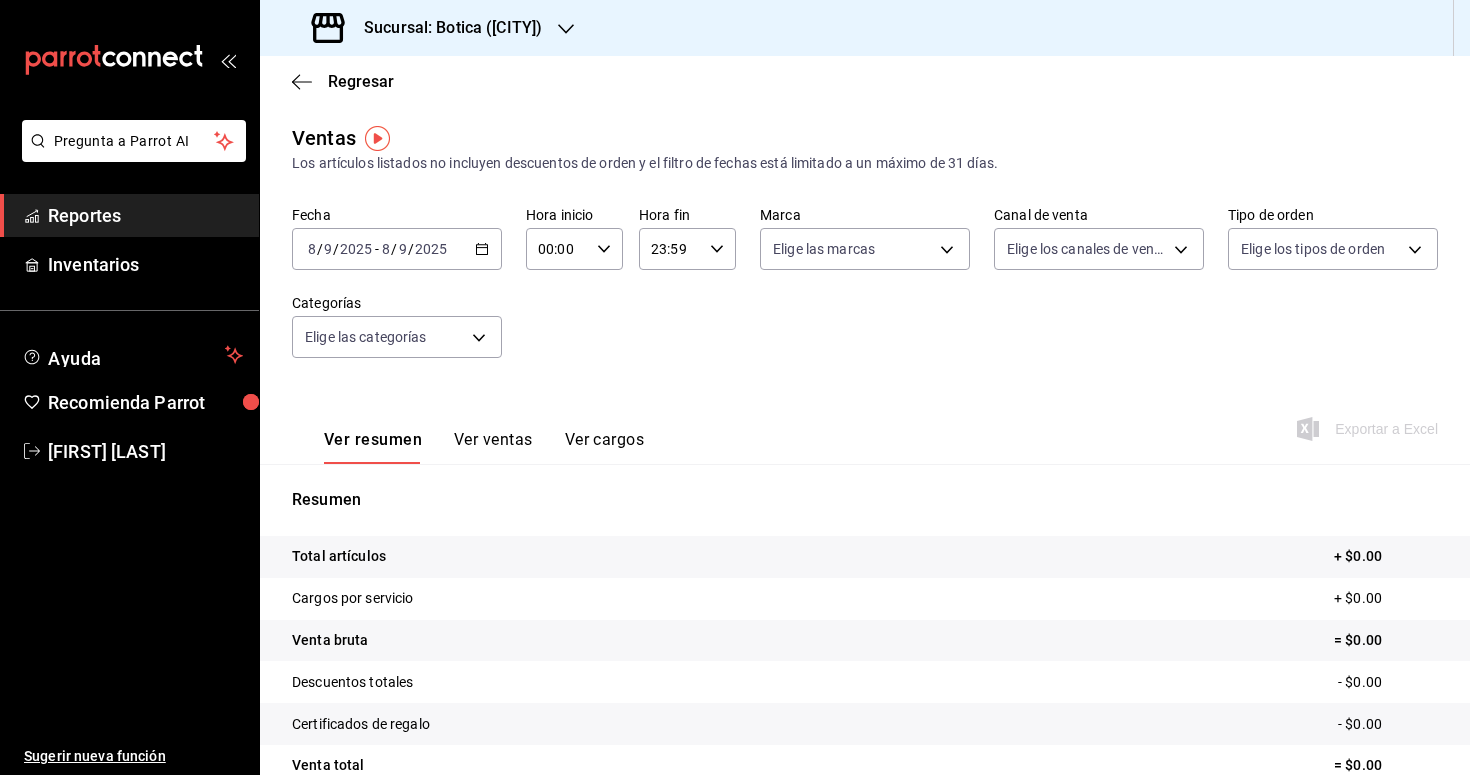 click 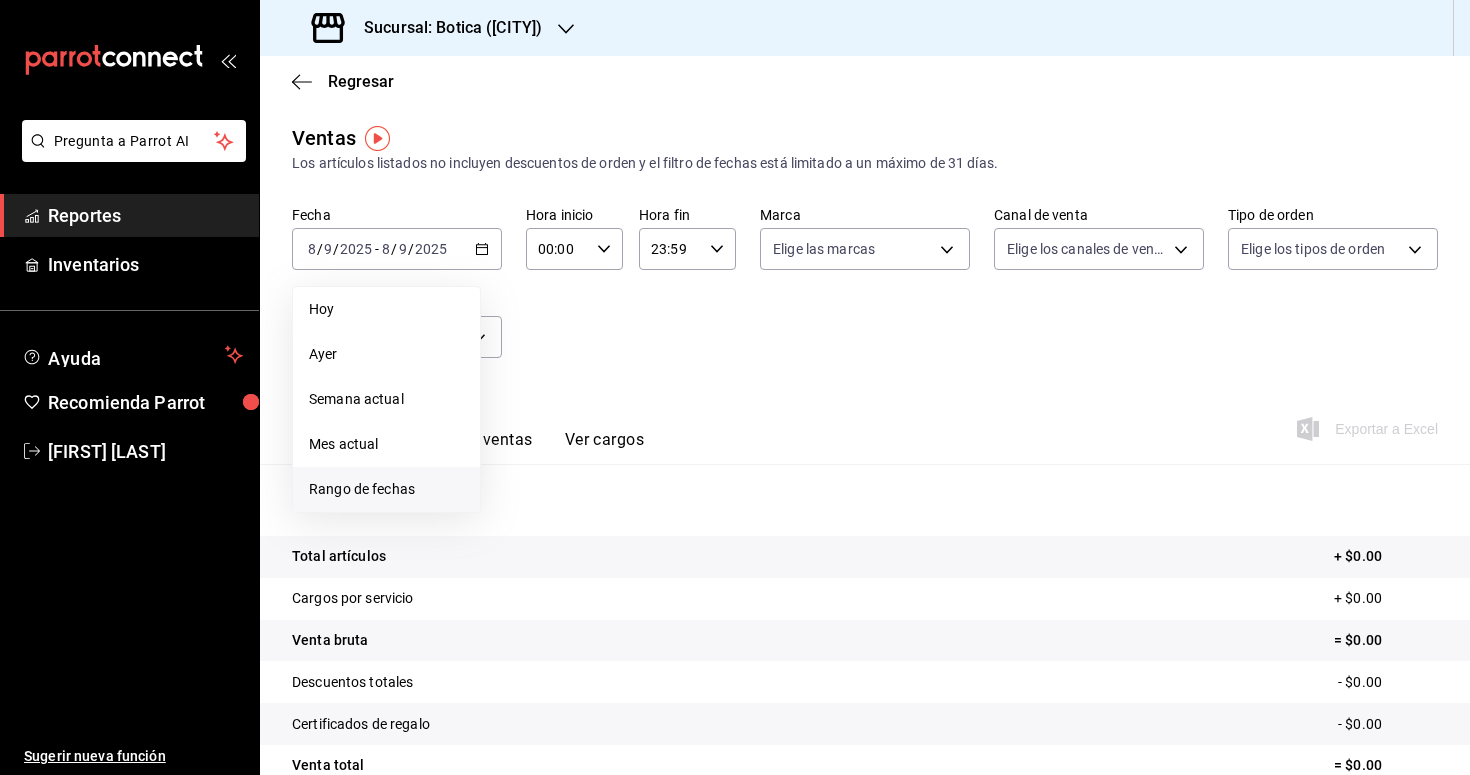 click on "Rango de fechas" at bounding box center (386, 489) 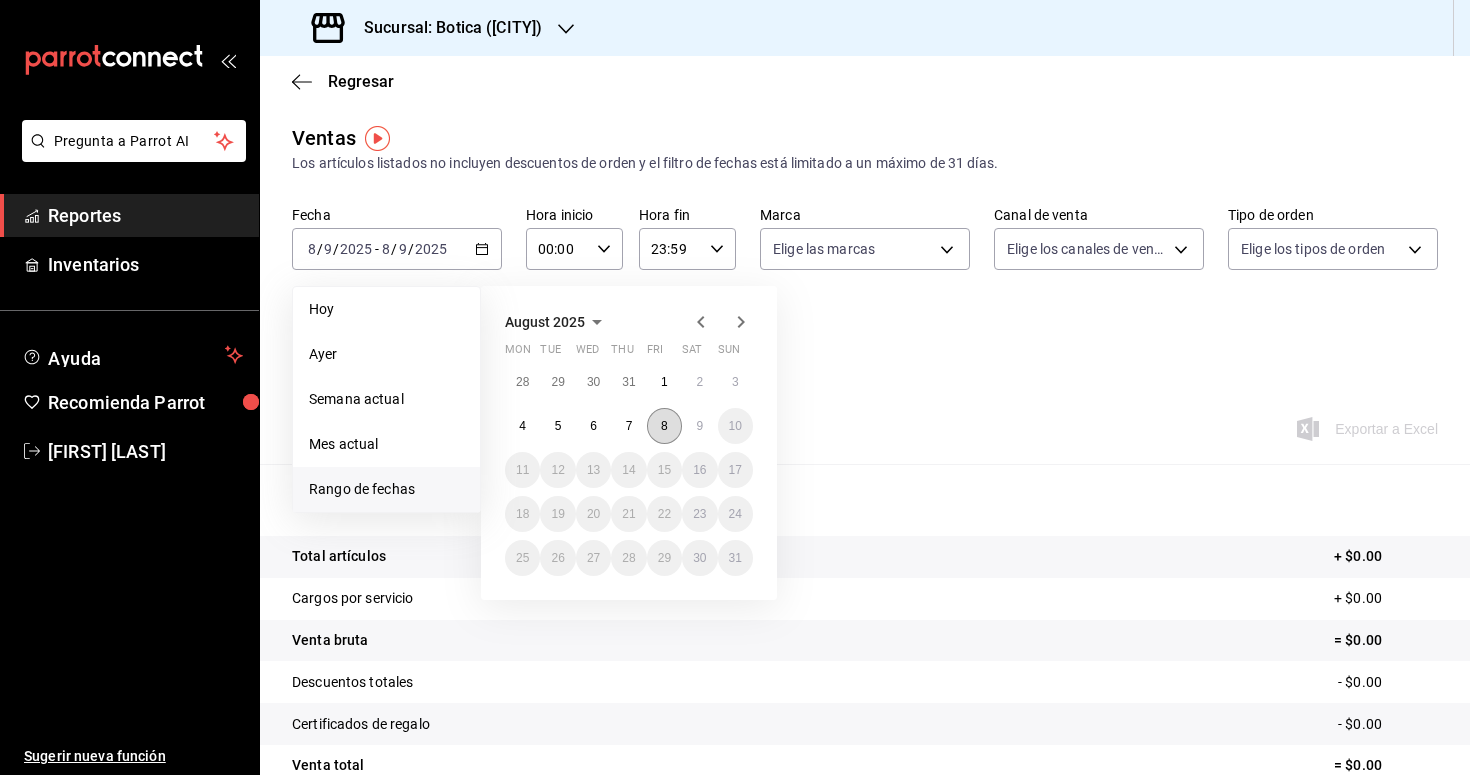click on "8" at bounding box center (664, 426) 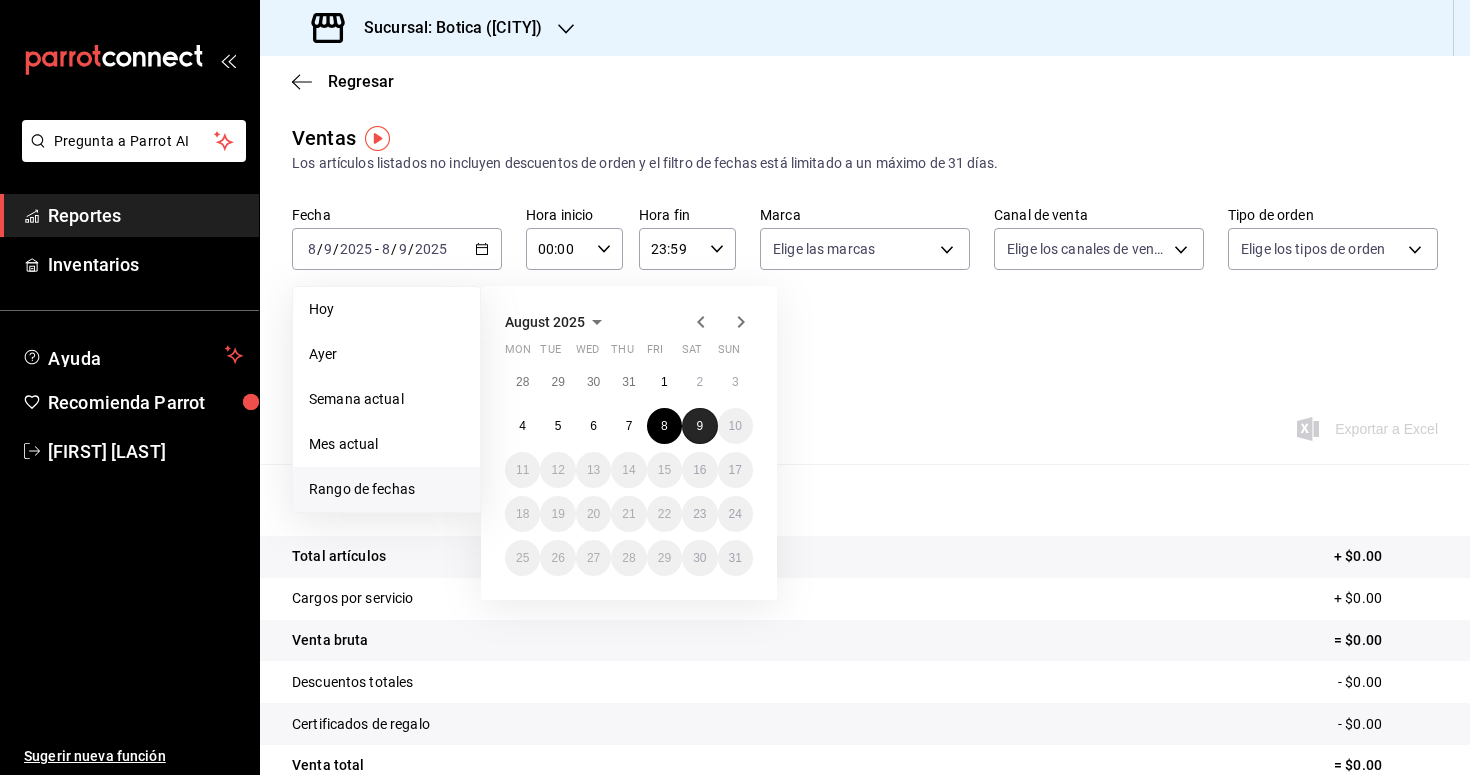 click on "9" at bounding box center [699, 426] 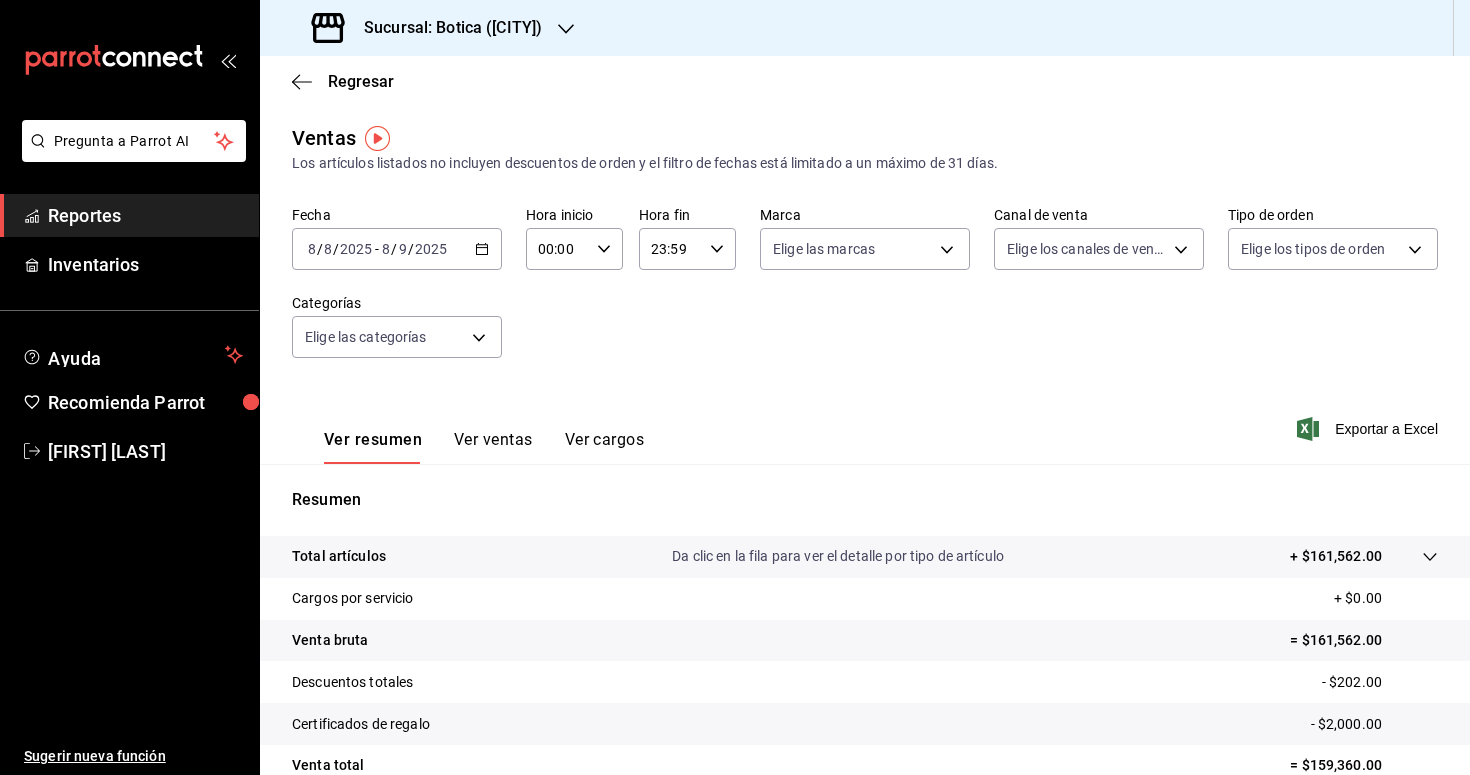 click 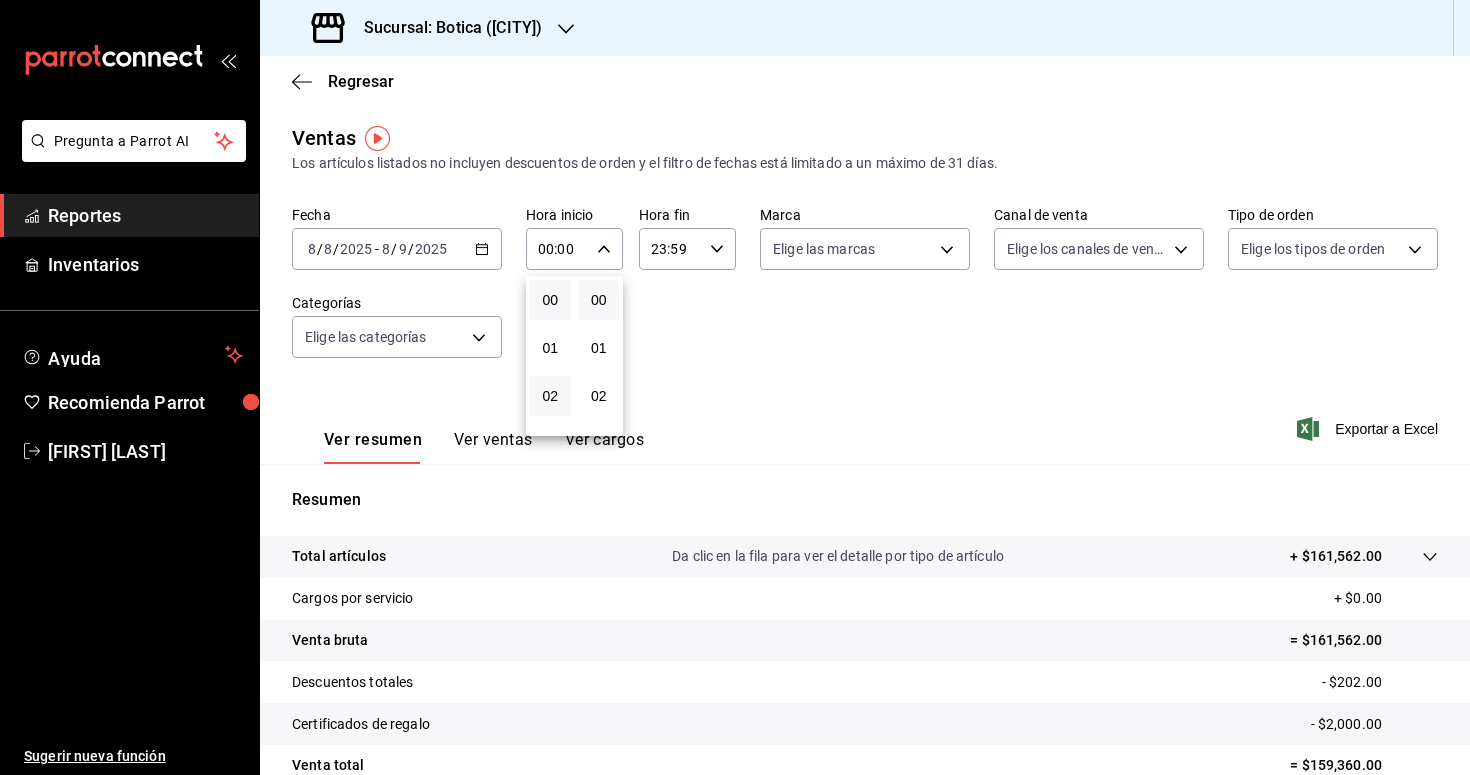 click on "02" at bounding box center [550, 396] 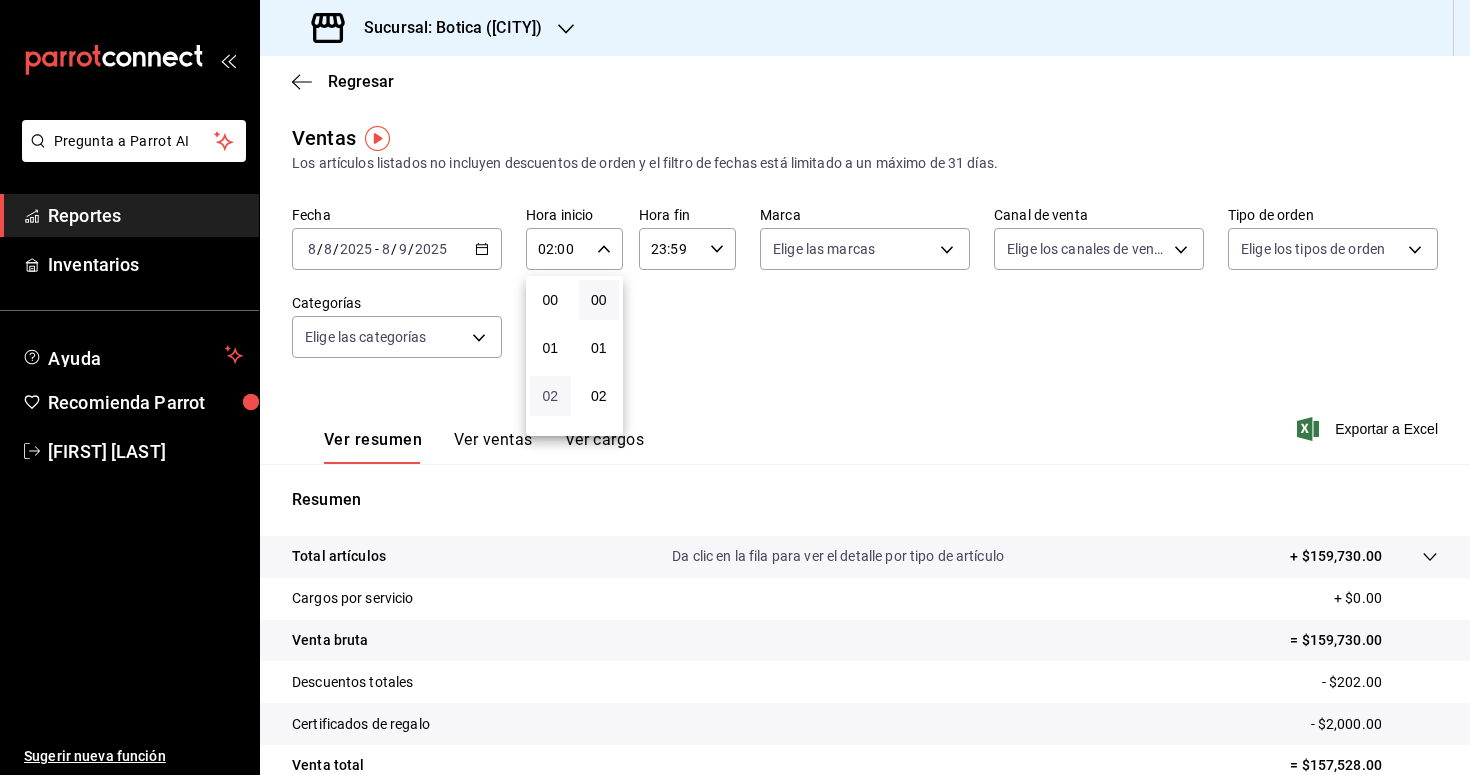 click on "02" at bounding box center (550, 396) 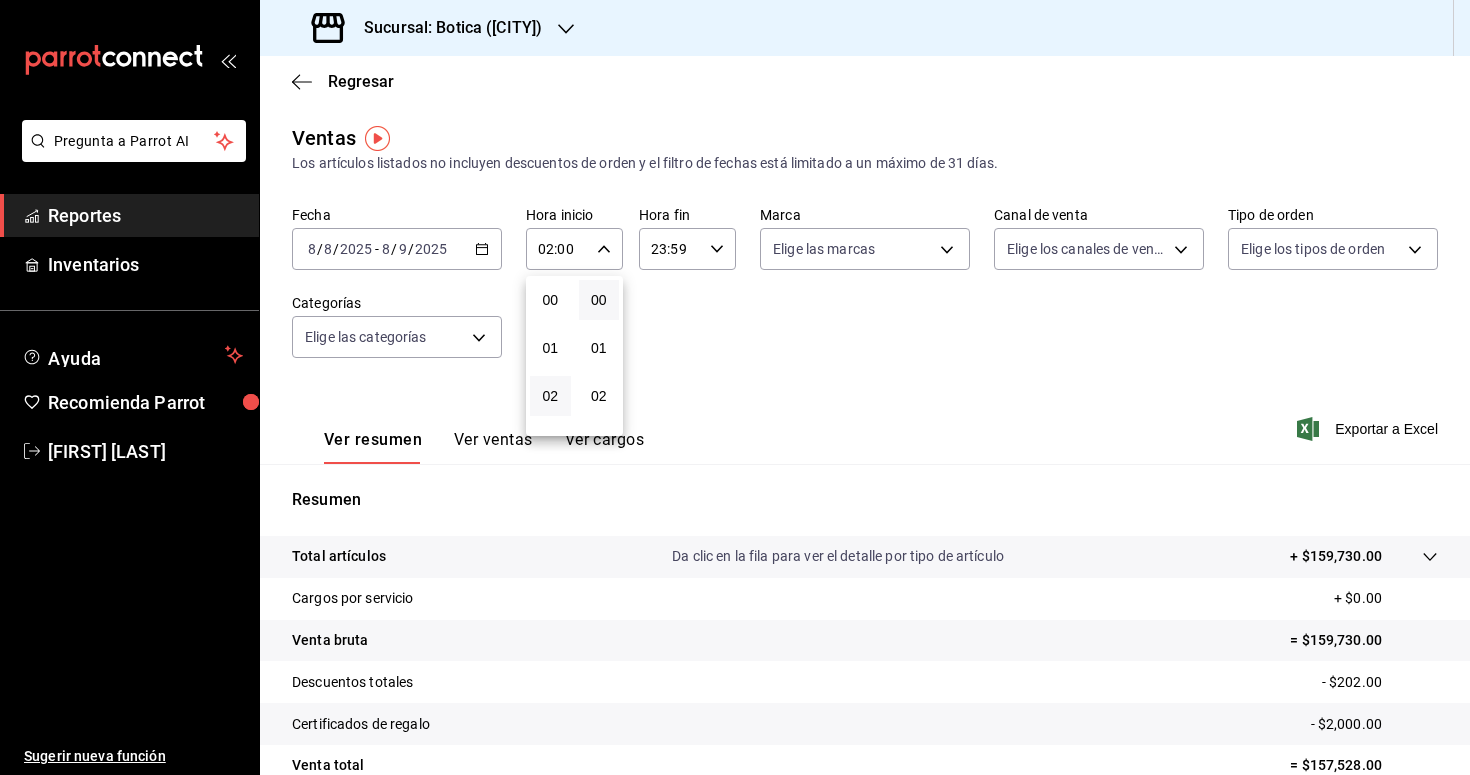 click at bounding box center (735, 387) 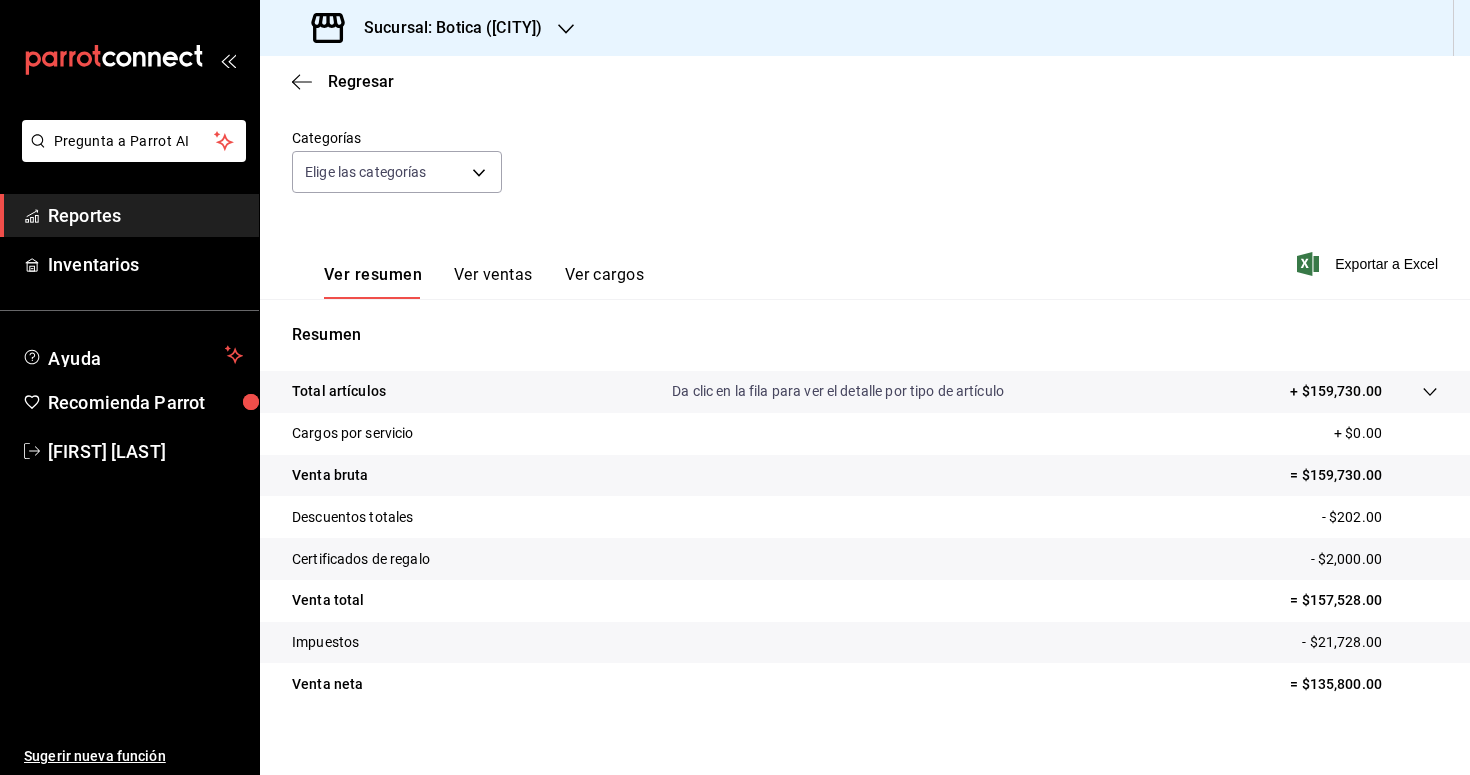 scroll, scrollTop: 174, scrollLeft: 0, axis: vertical 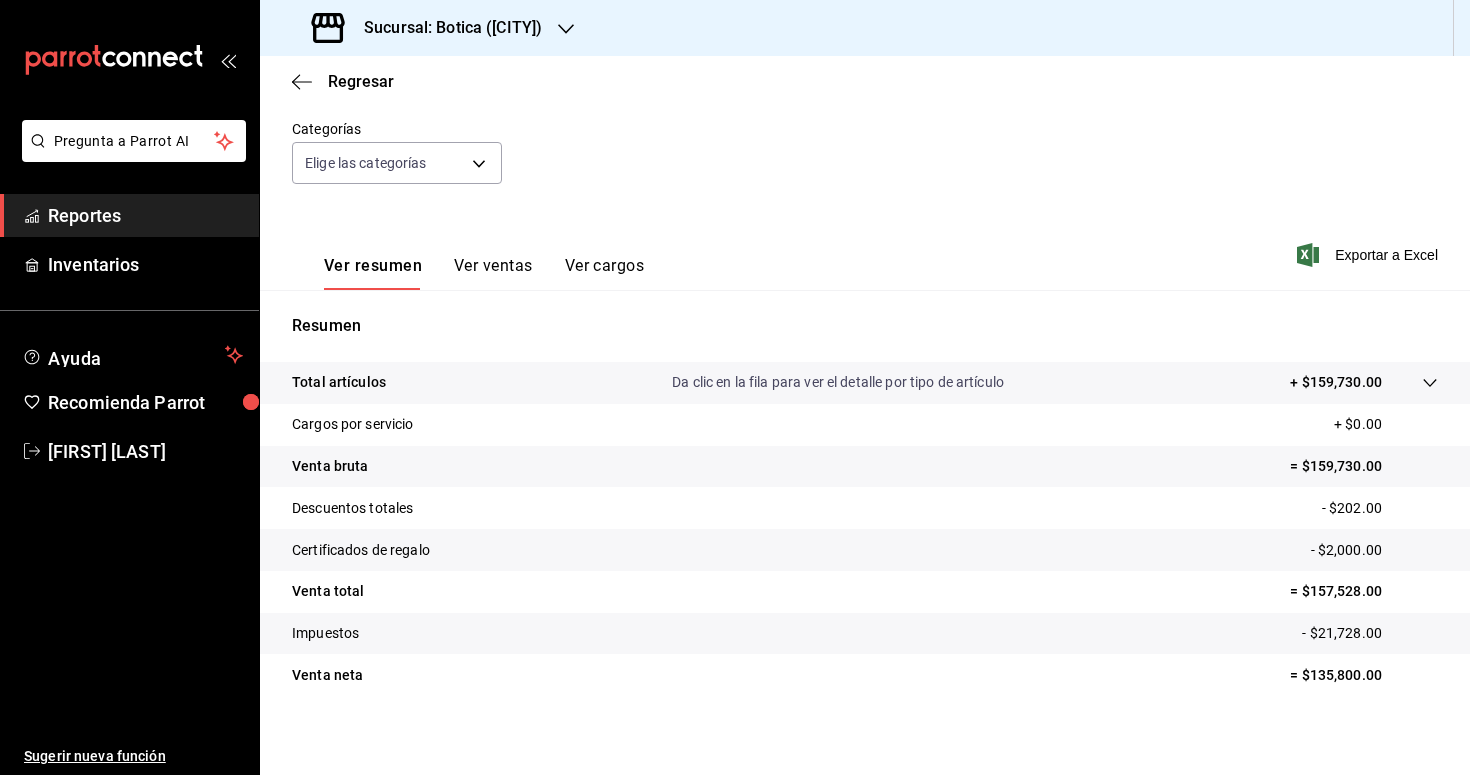 click on "Ver resumen Ver ventas Ver cargos Exportar a Excel" at bounding box center [865, 249] 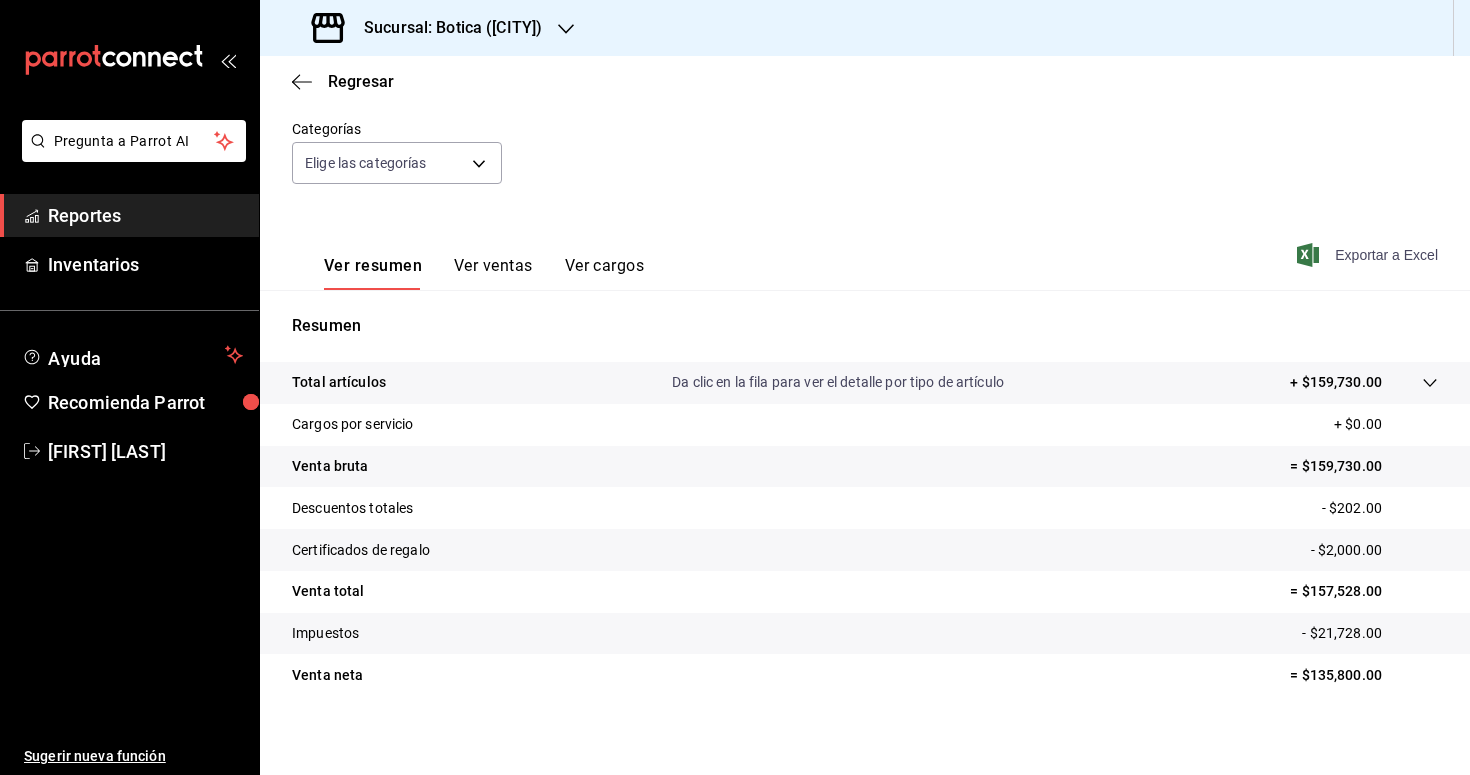 click on "Exportar a Excel" at bounding box center [1369, 255] 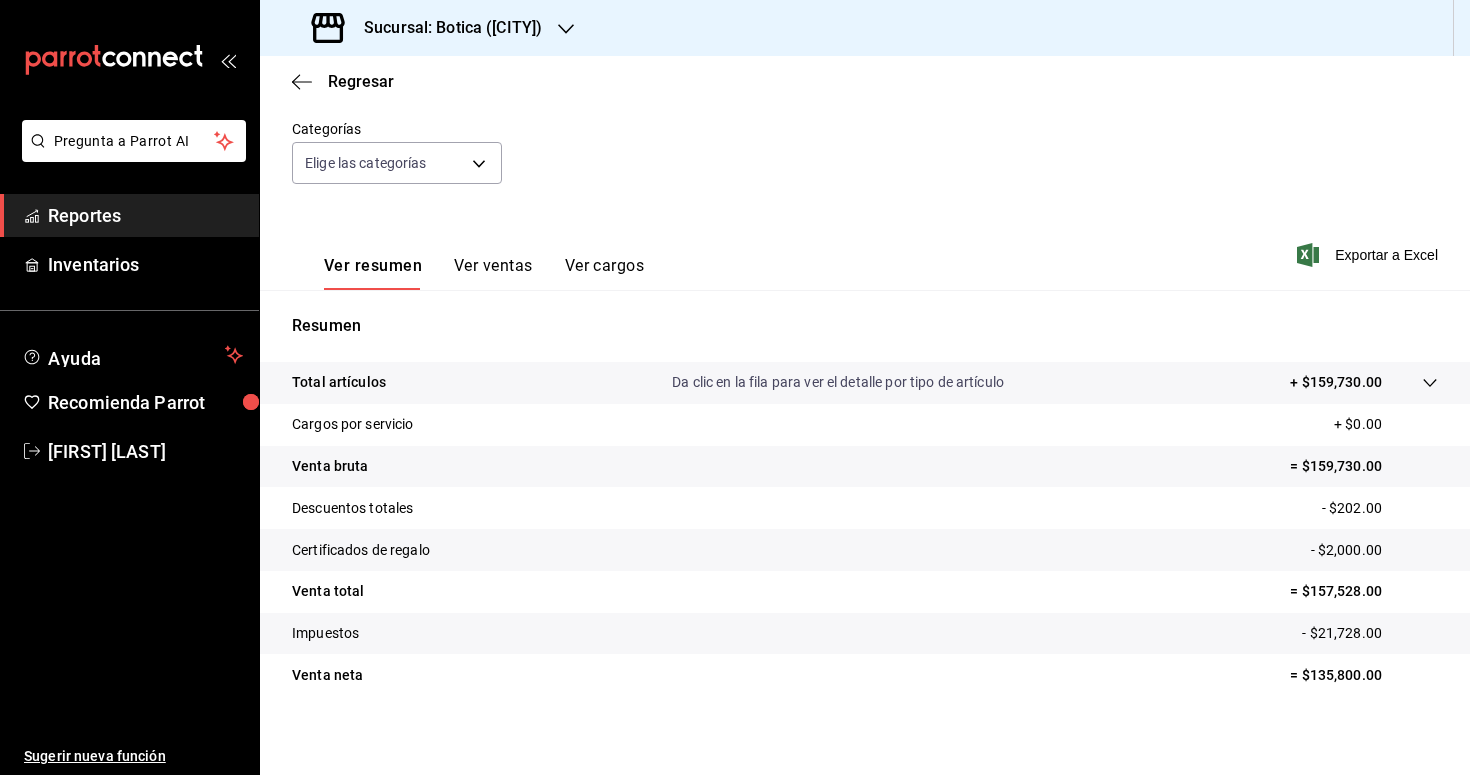 click on "Reportes" at bounding box center [145, 215] 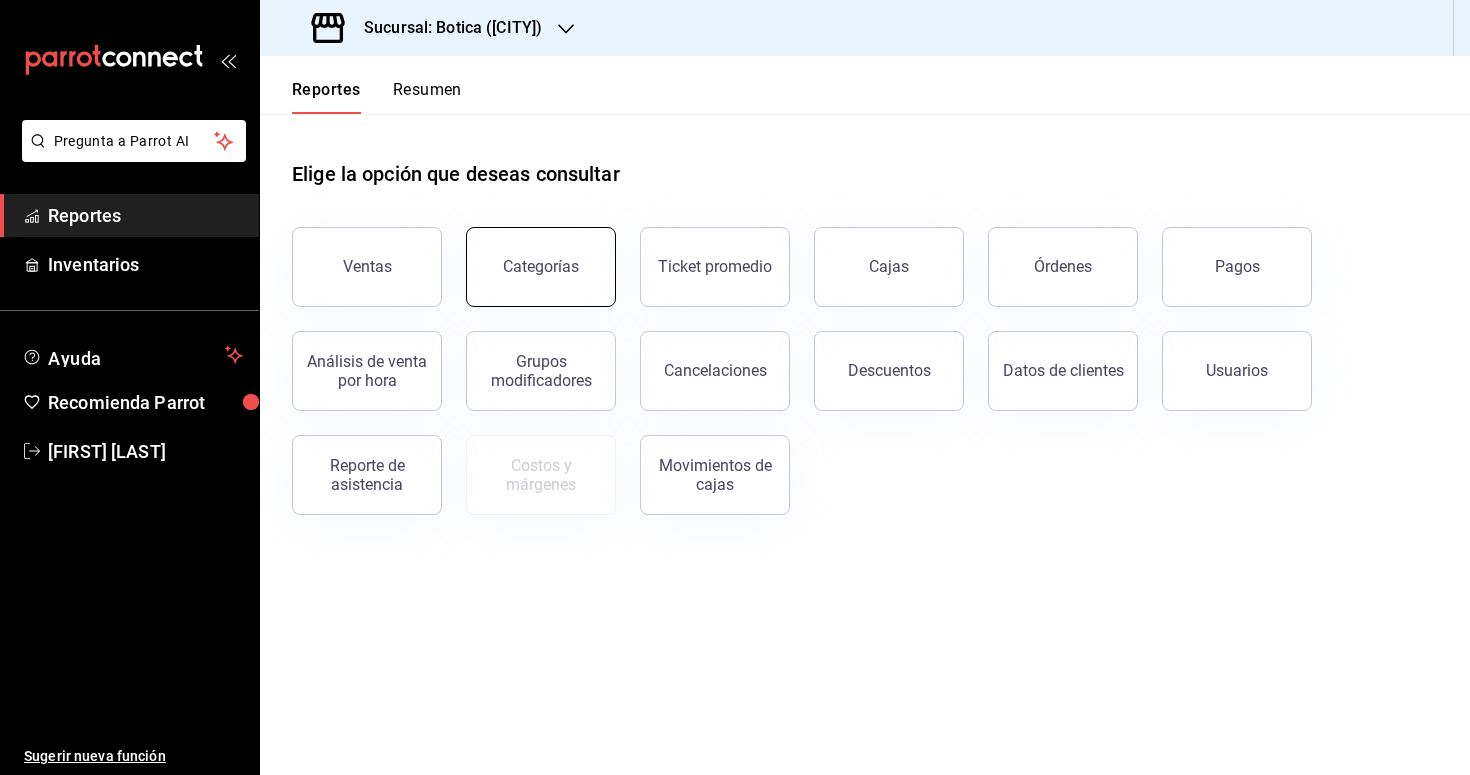 click on "Categorías" at bounding box center [541, 266] 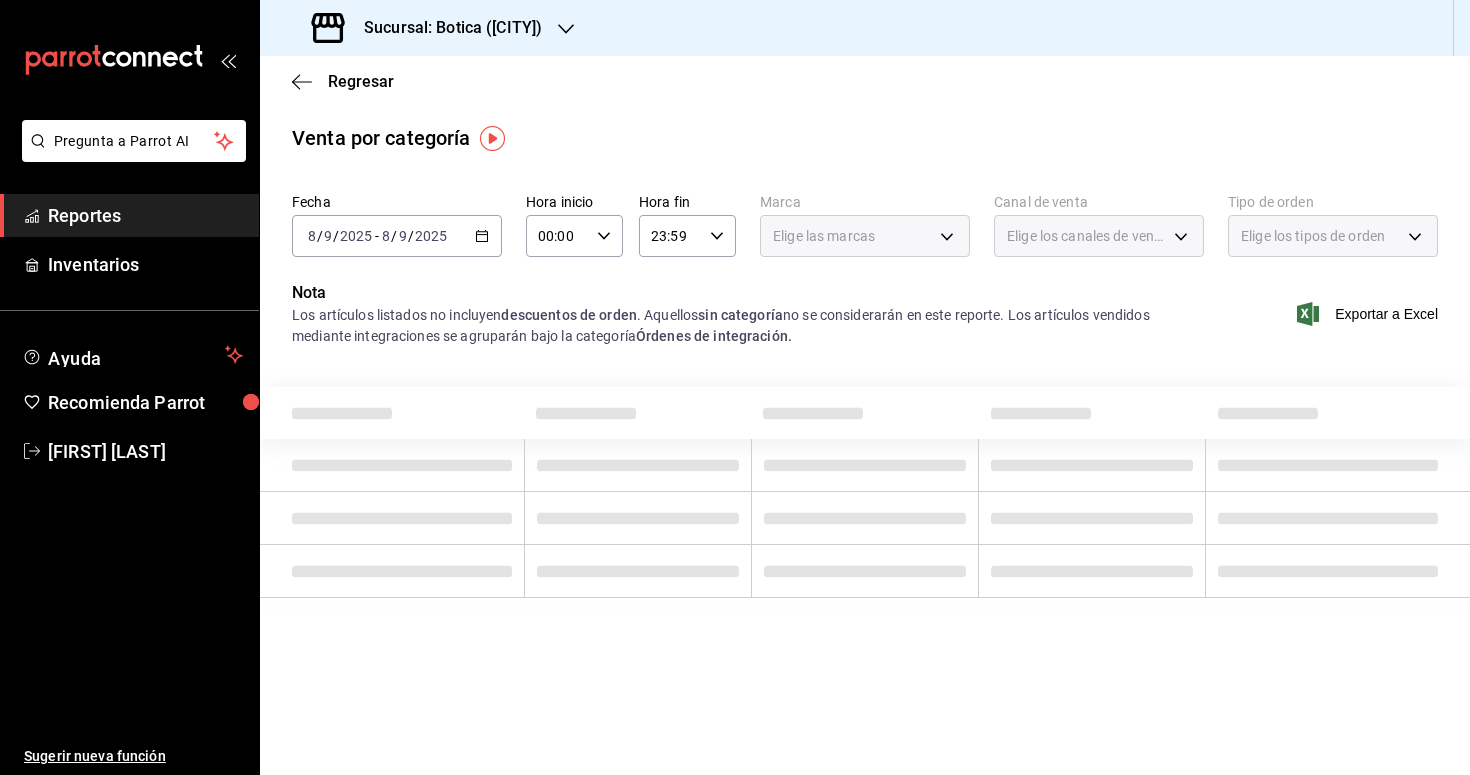 click on "[DATE] [DATE] - [DATE] [DATE]" at bounding box center [397, 236] 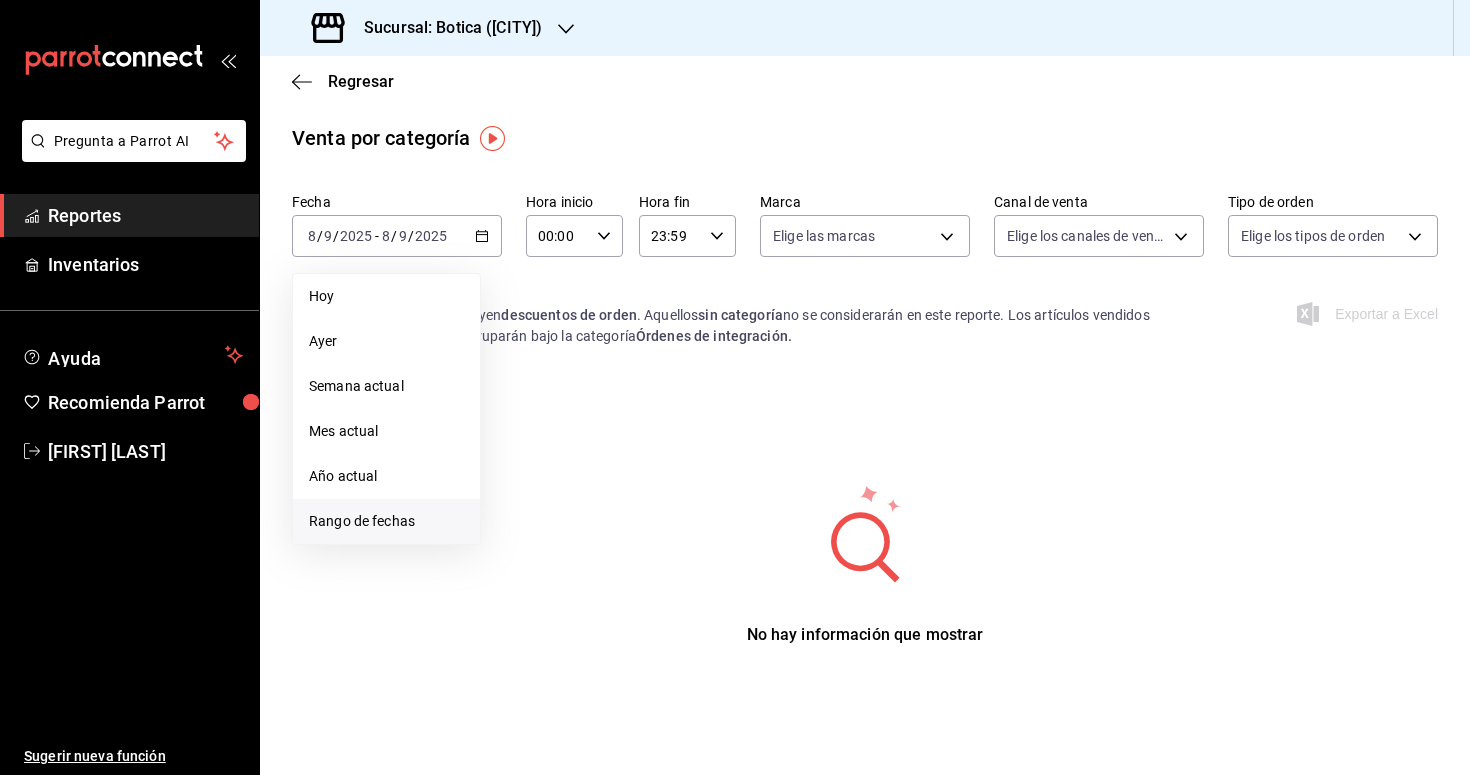 click on "Rango de fechas" at bounding box center [386, 521] 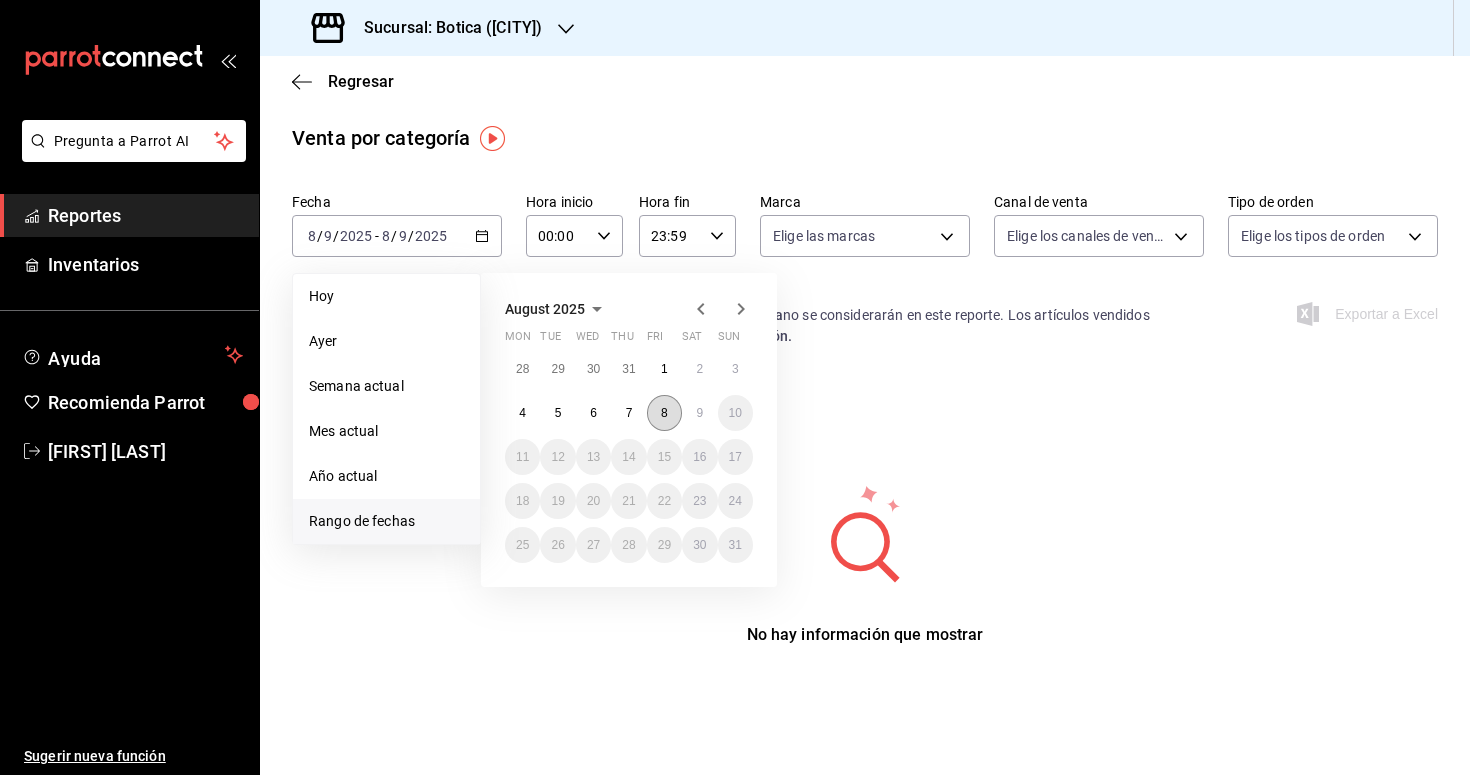 click on "8" at bounding box center [664, 413] 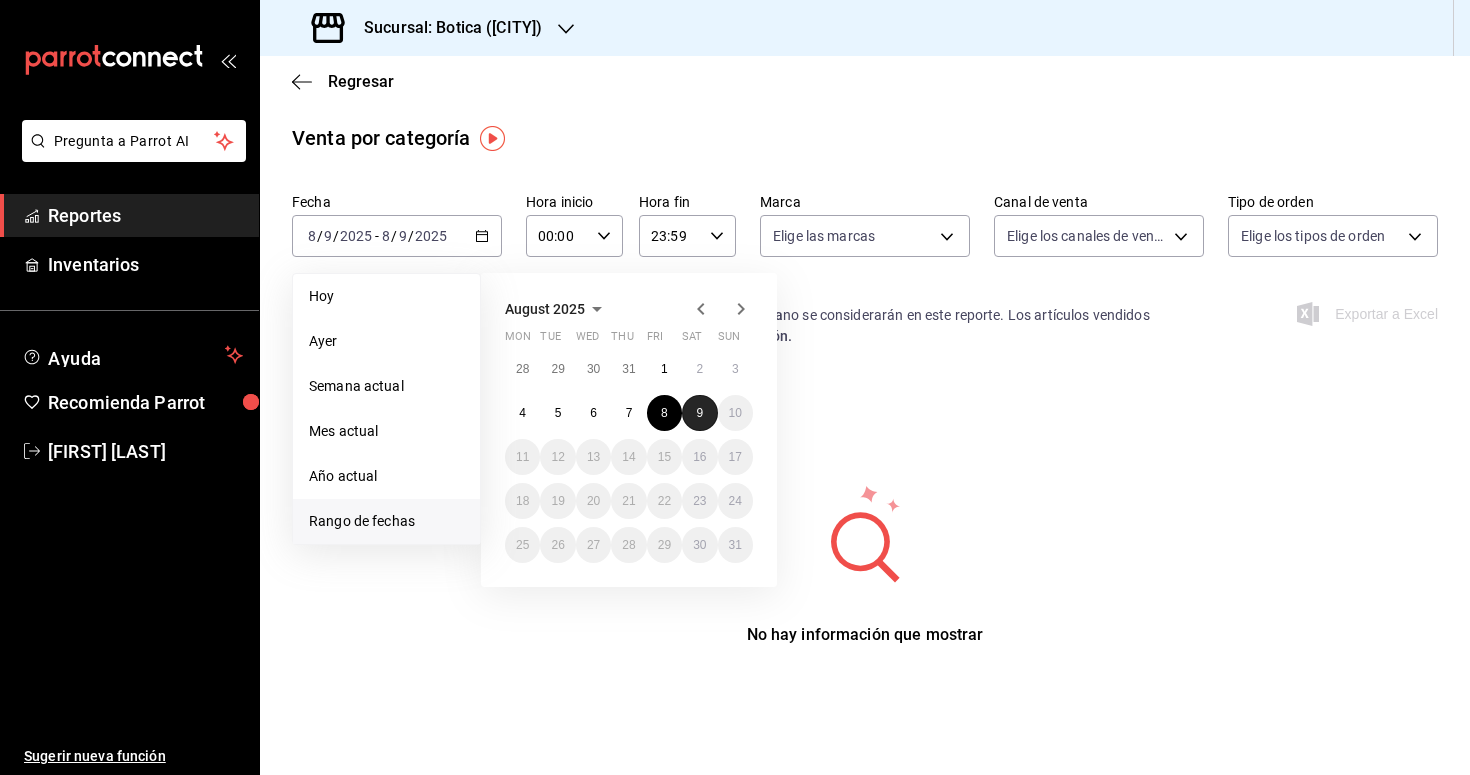 click on "9" at bounding box center (699, 413) 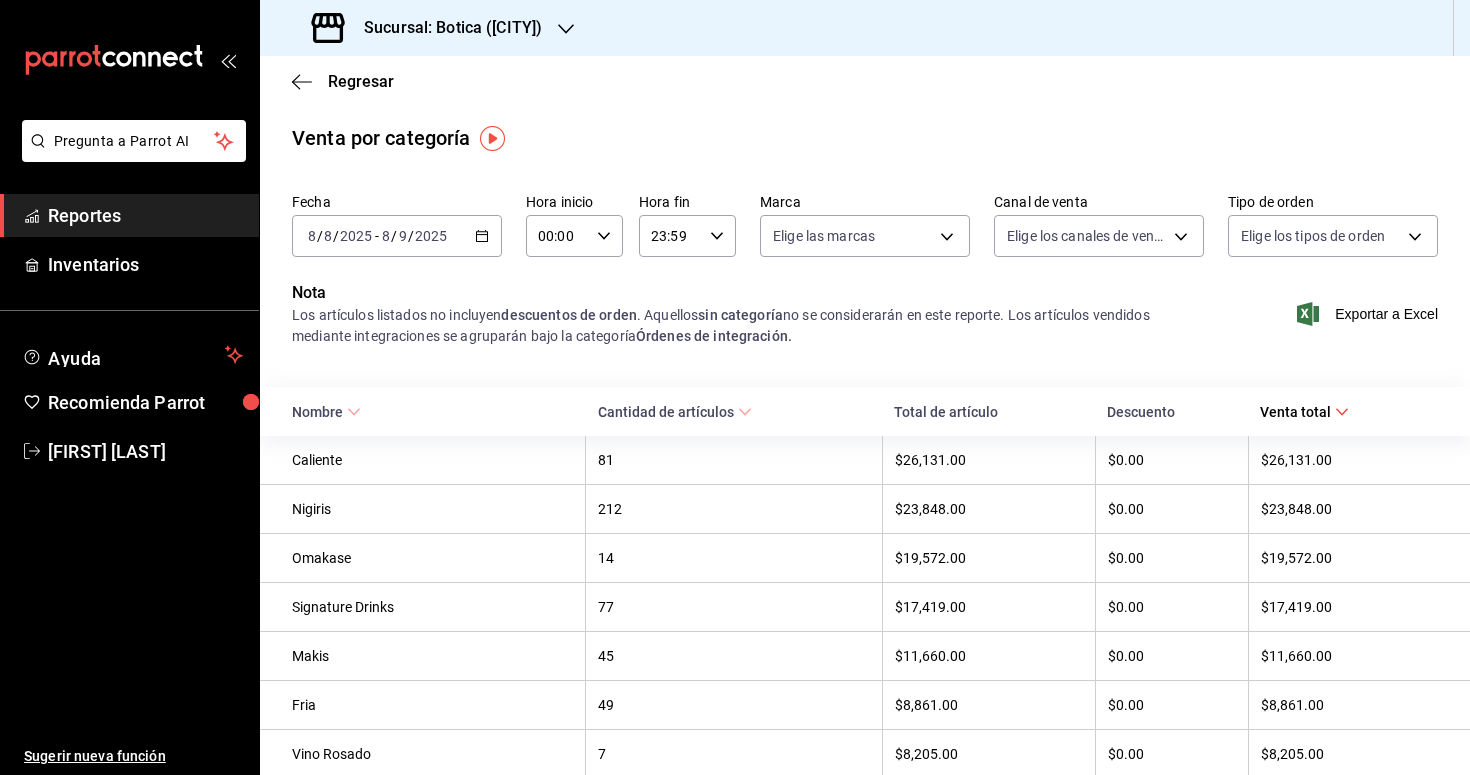 click 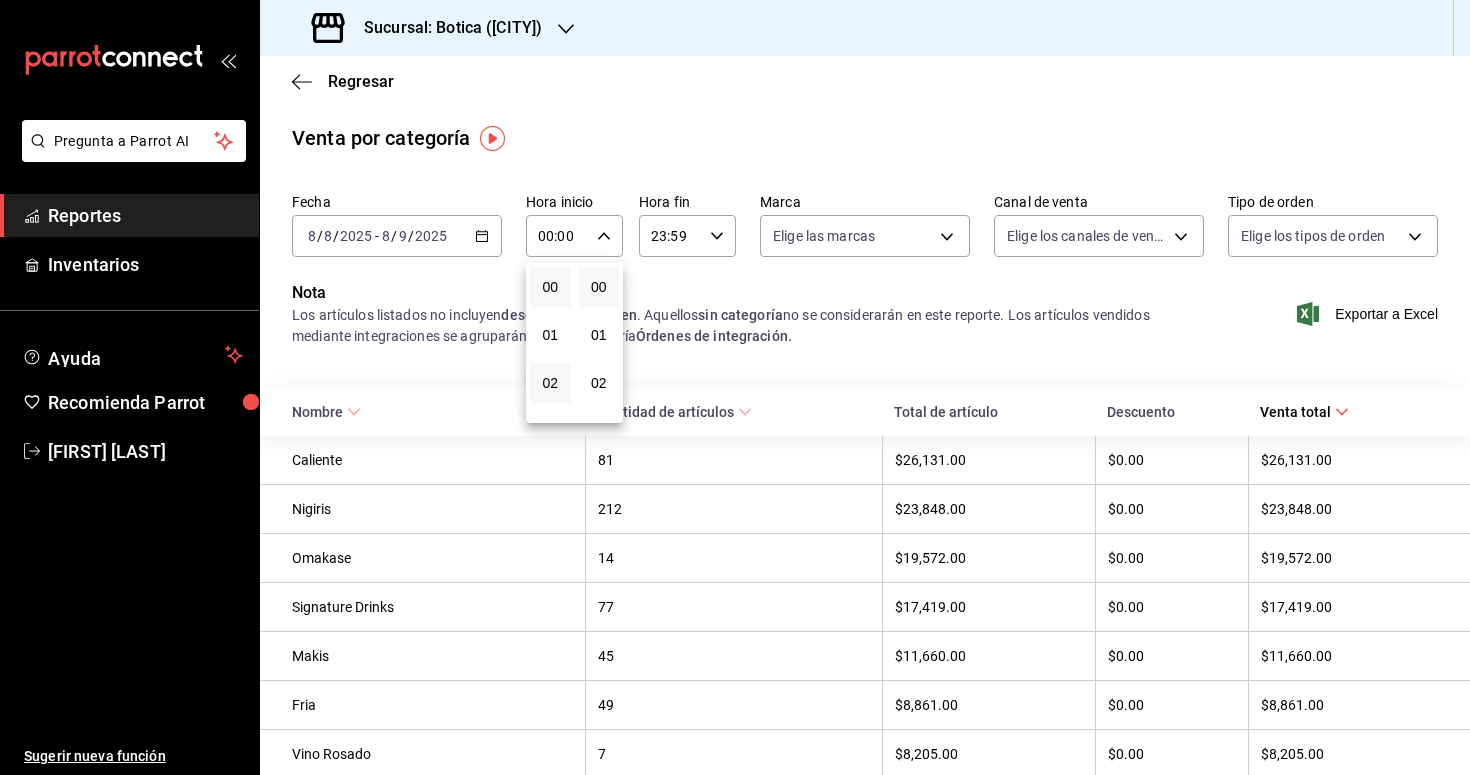 click on "02" at bounding box center (550, 383) 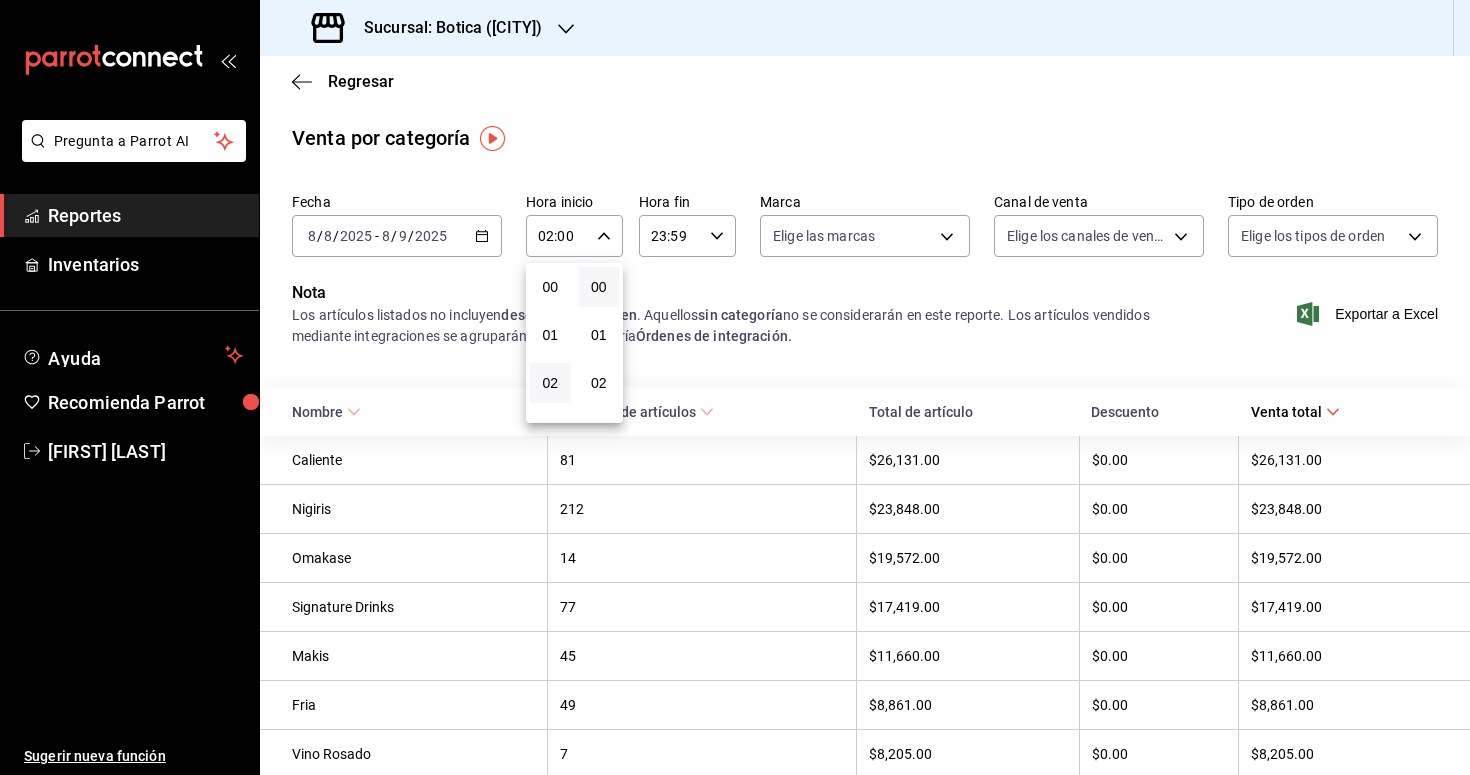 click at bounding box center (735, 387) 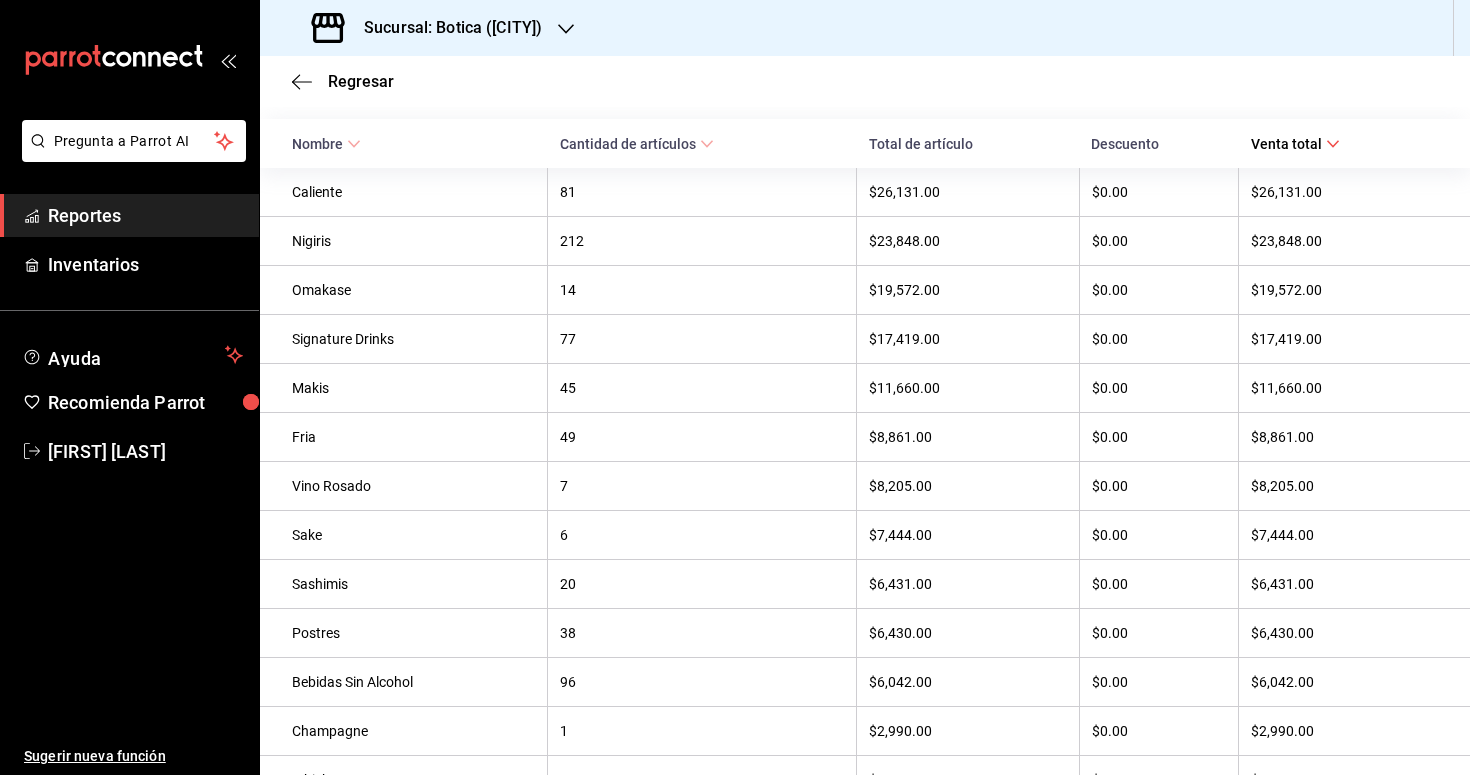scroll, scrollTop: 340, scrollLeft: 0, axis: vertical 